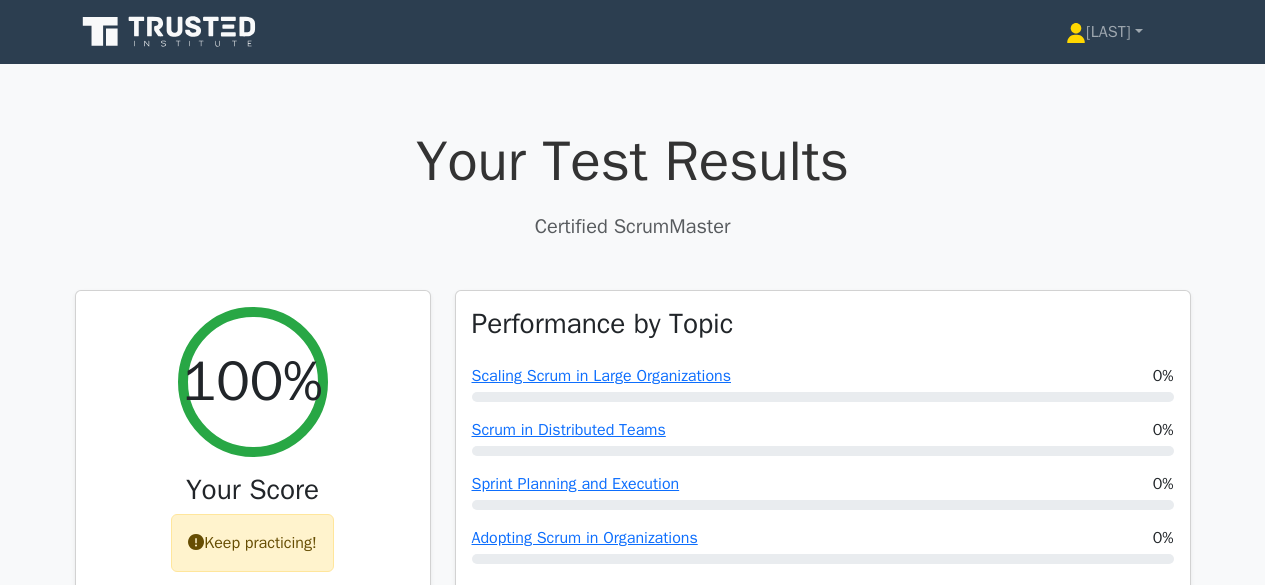 scroll, scrollTop: 0, scrollLeft: 0, axis: both 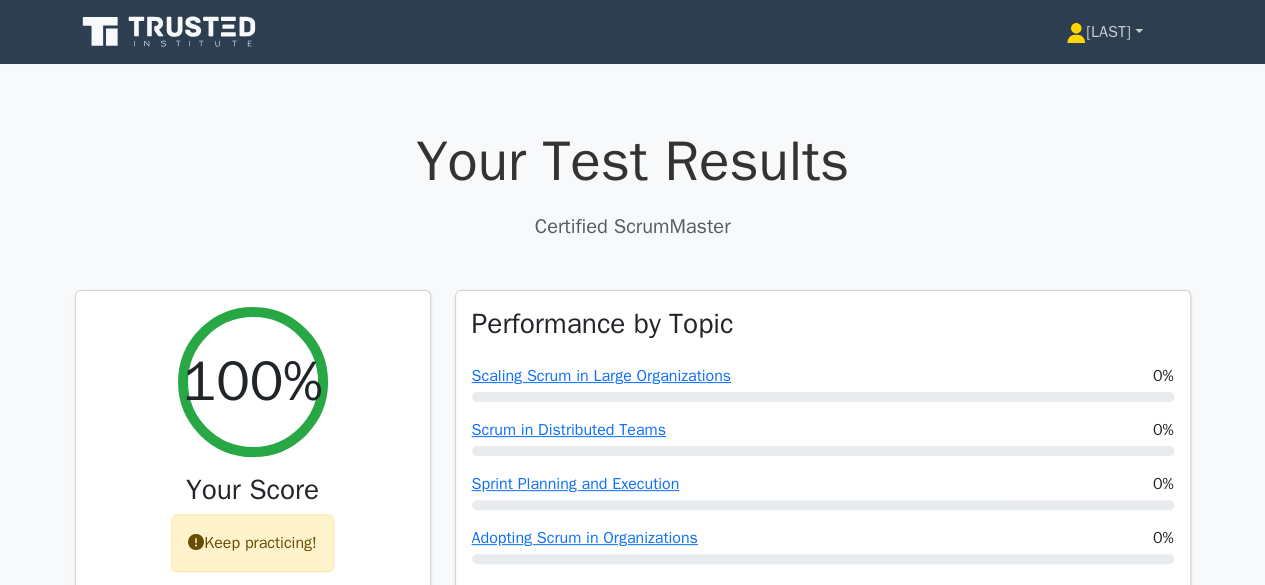 click on "[LAST]" at bounding box center (1104, 32) 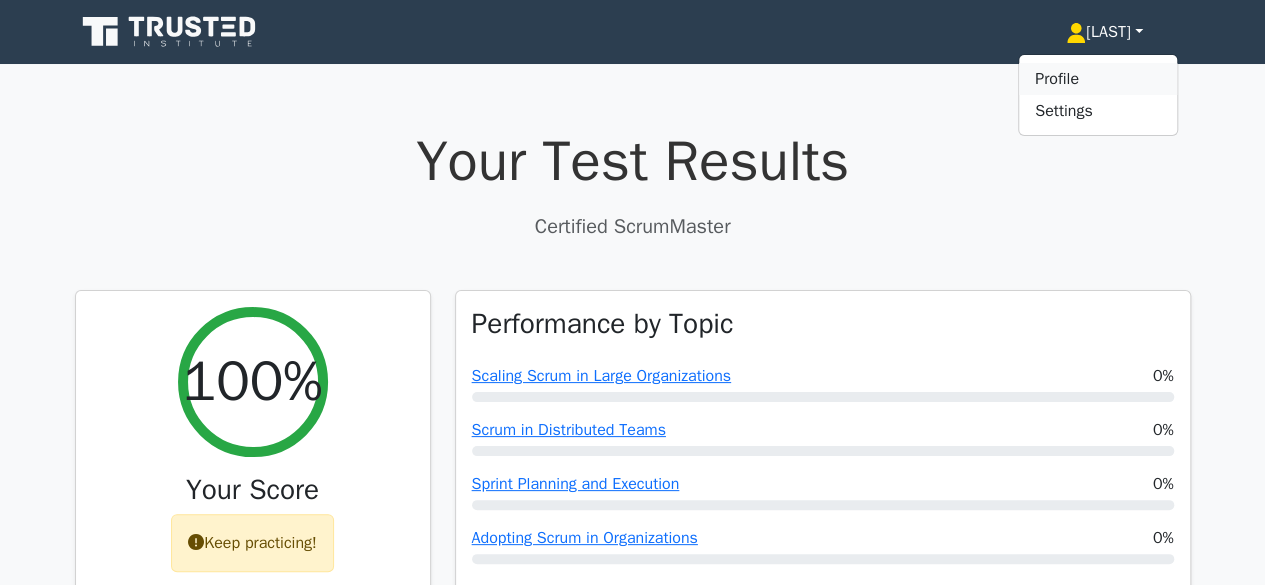 click on "Profile" at bounding box center (1098, 79) 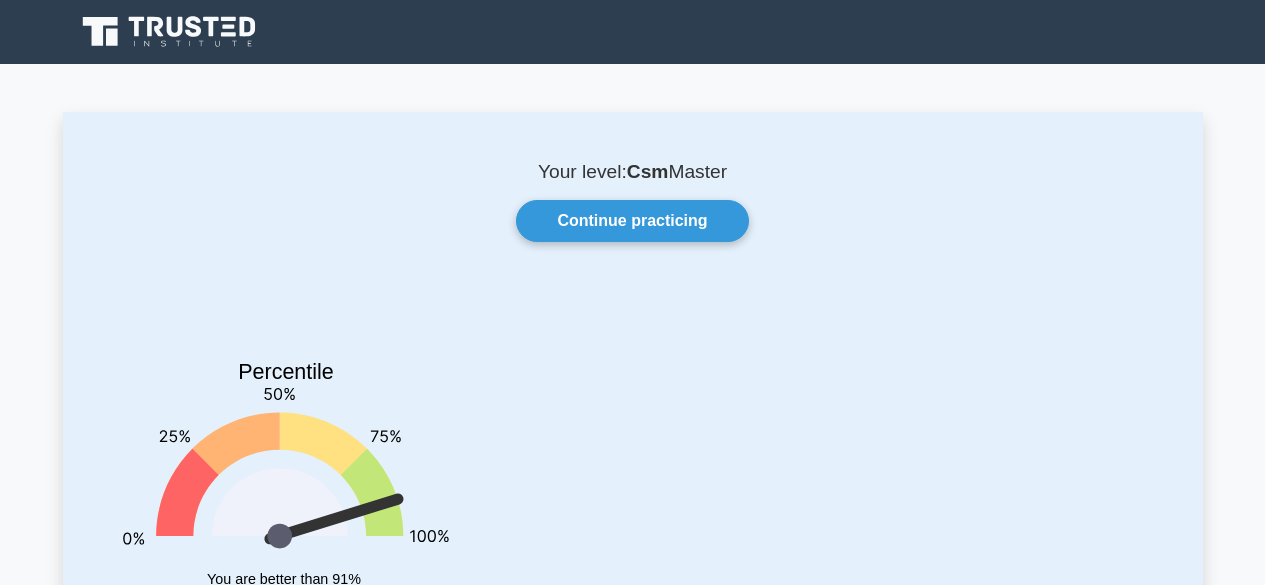 scroll, scrollTop: 0, scrollLeft: 0, axis: both 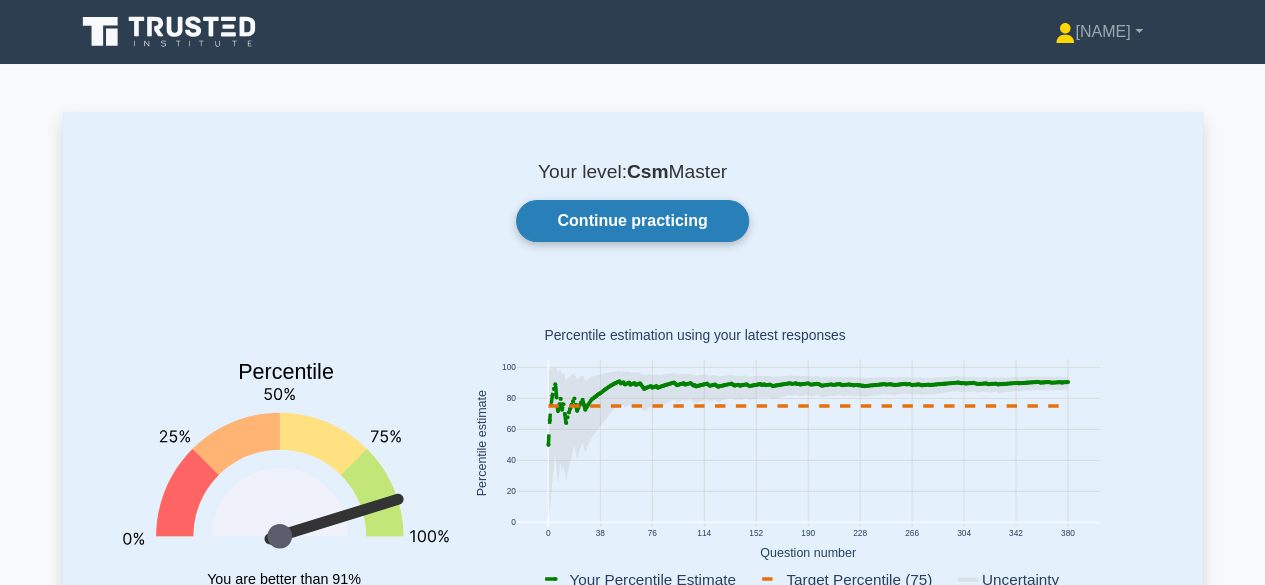 click on "Continue practicing" at bounding box center [632, 221] 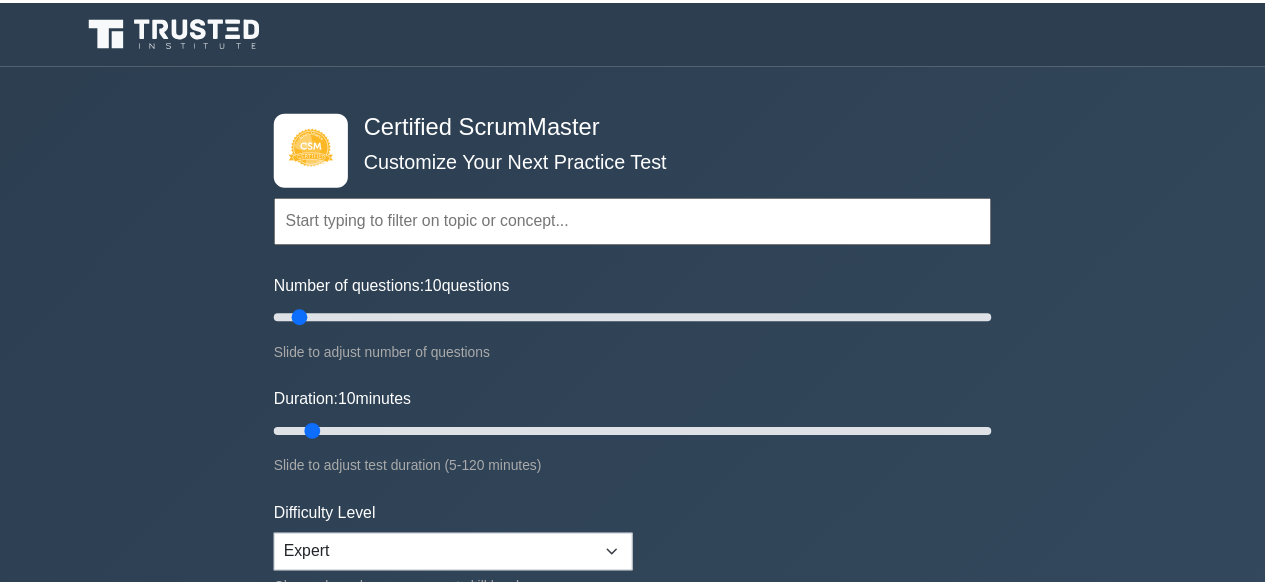 scroll, scrollTop: 0, scrollLeft: 0, axis: both 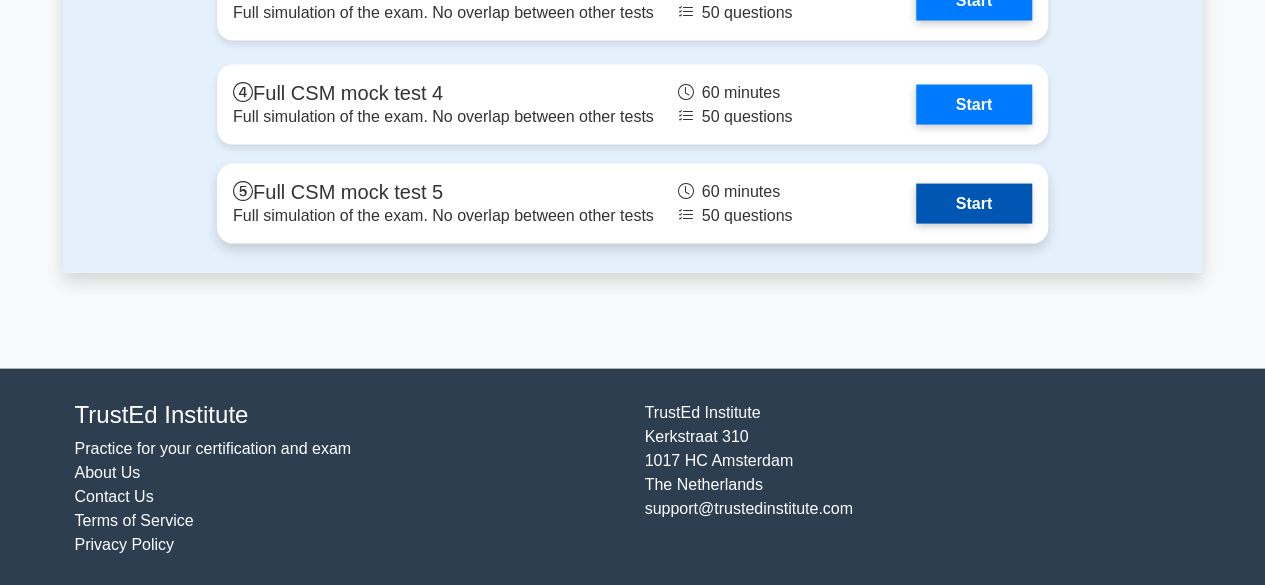 click on "Start" at bounding box center (974, 204) 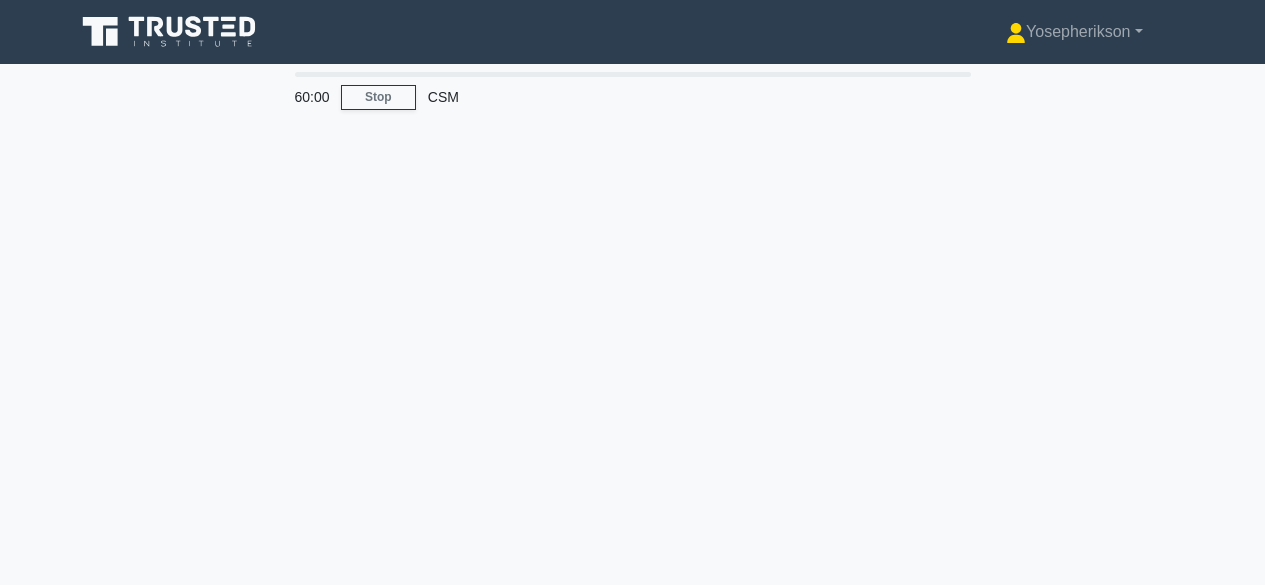 scroll, scrollTop: 0, scrollLeft: 0, axis: both 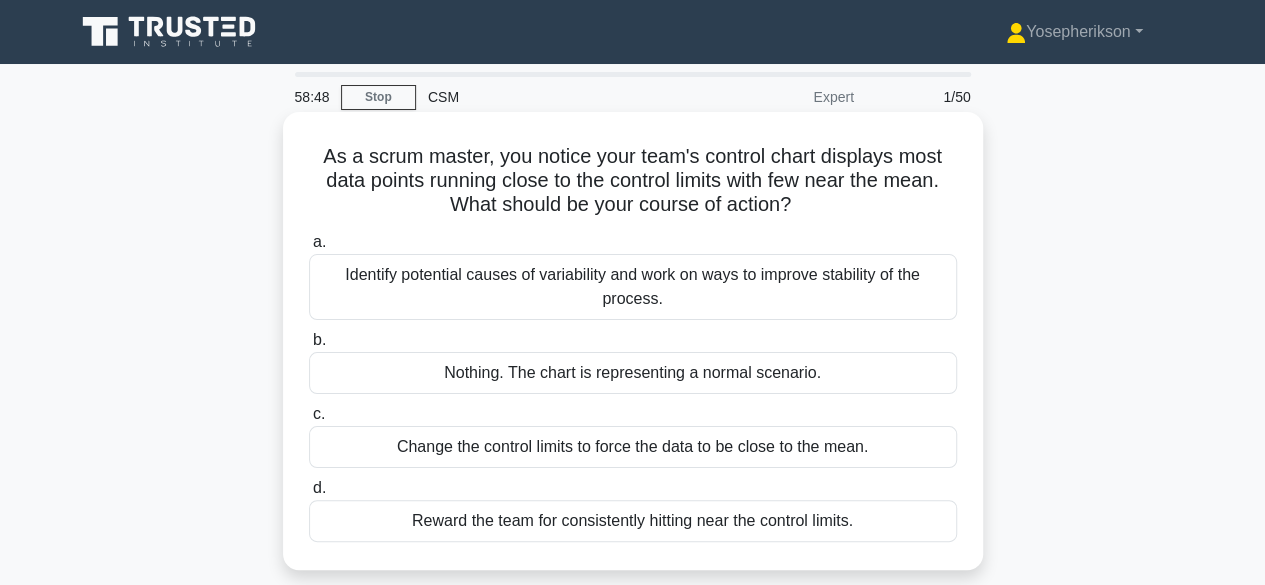 click on "Identify potential causes of variability and work on ways to improve stability of the process." at bounding box center [633, 287] 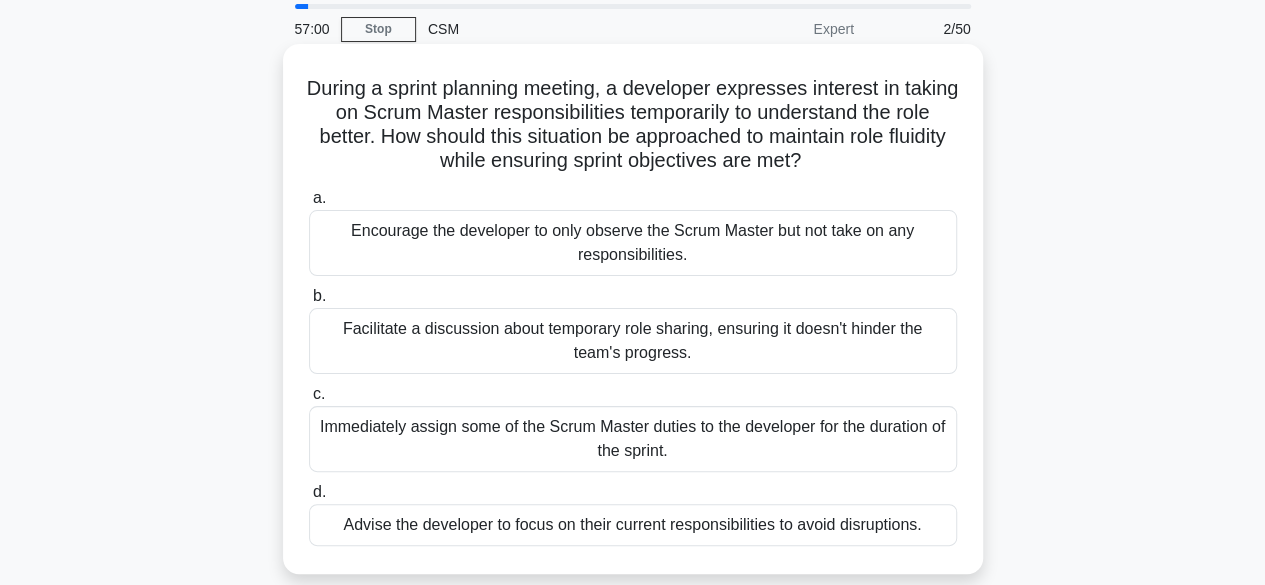 scroll, scrollTop: 100, scrollLeft: 0, axis: vertical 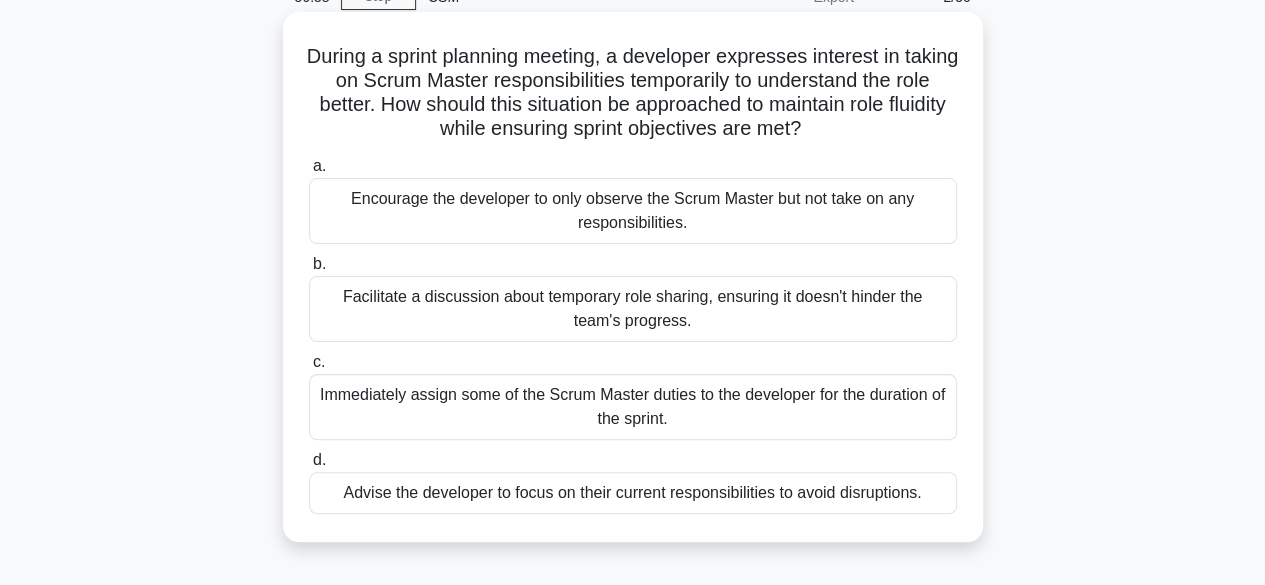 click on "Facilitate a discussion about temporary role sharing, ensuring it doesn't hinder the team's progress." at bounding box center [633, 309] 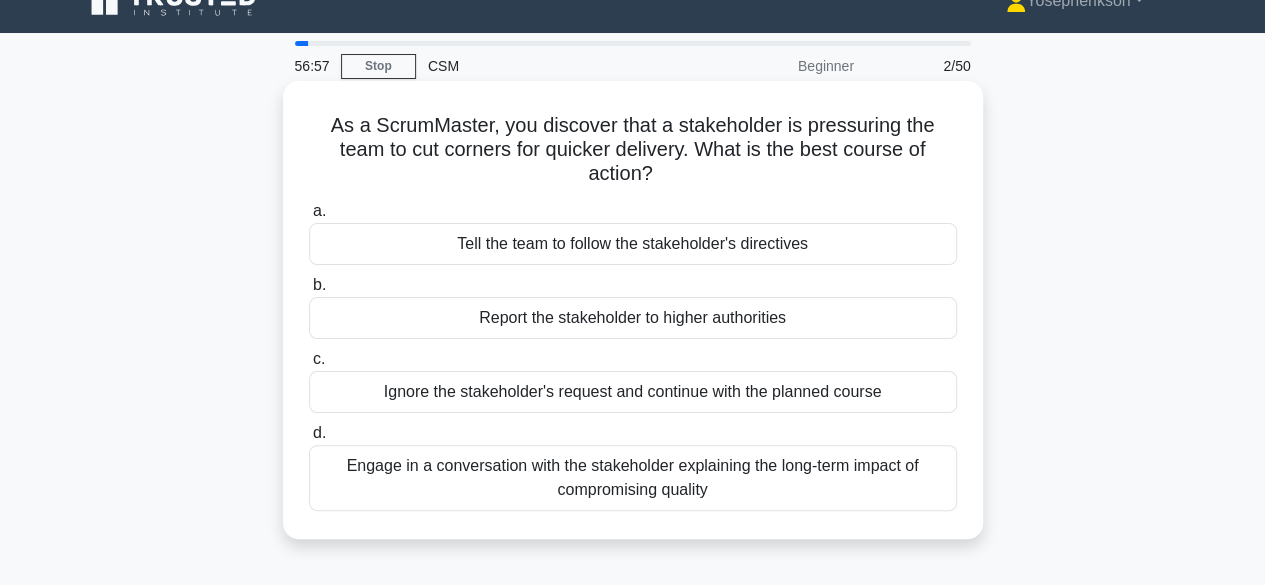 scroll, scrollTop: 0, scrollLeft: 0, axis: both 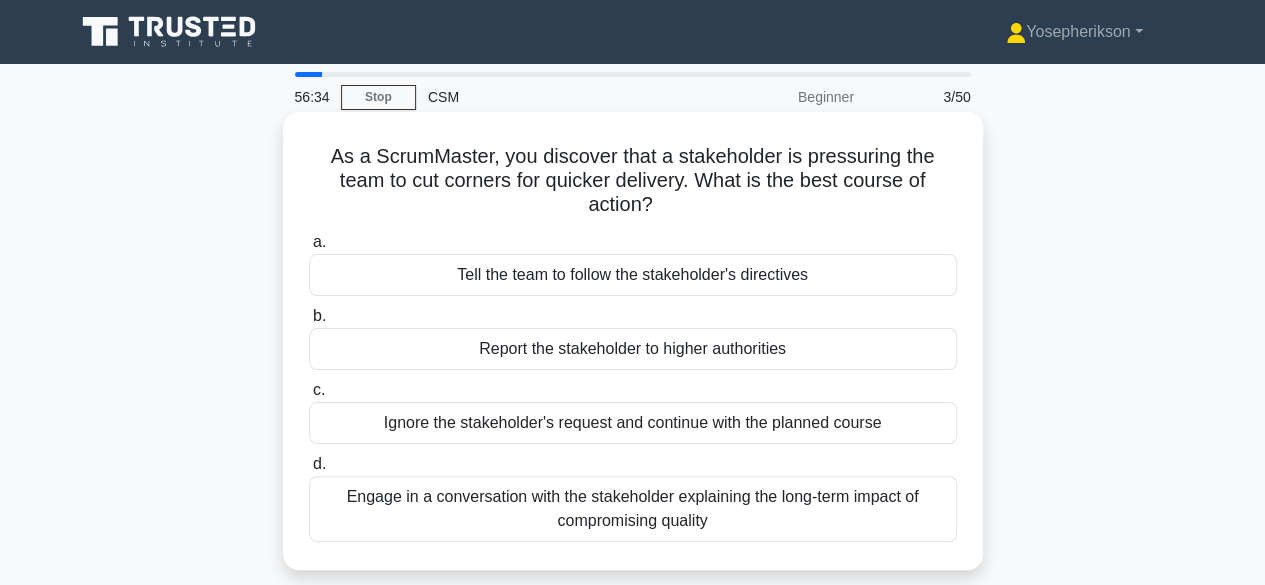 click on "Engage in a conversation with the stakeholder explaining the long-term impact of compromising quality" at bounding box center (633, 509) 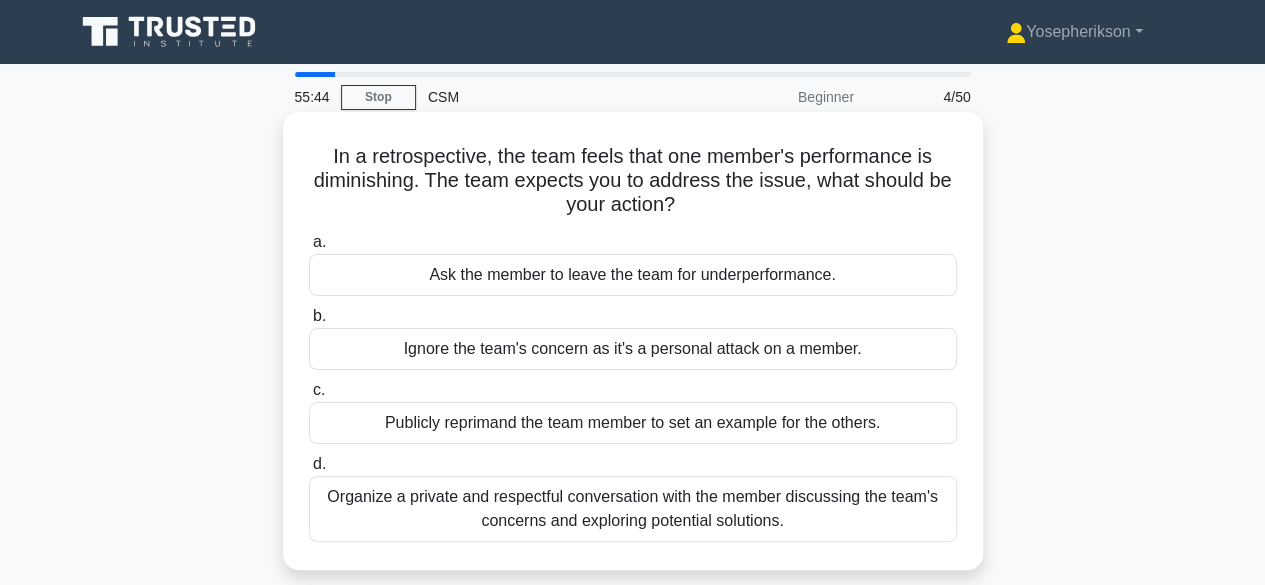 click on "Organize a private and respectful conversation with the member discussing the team's concerns and exploring potential solutions." at bounding box center [633, 509] 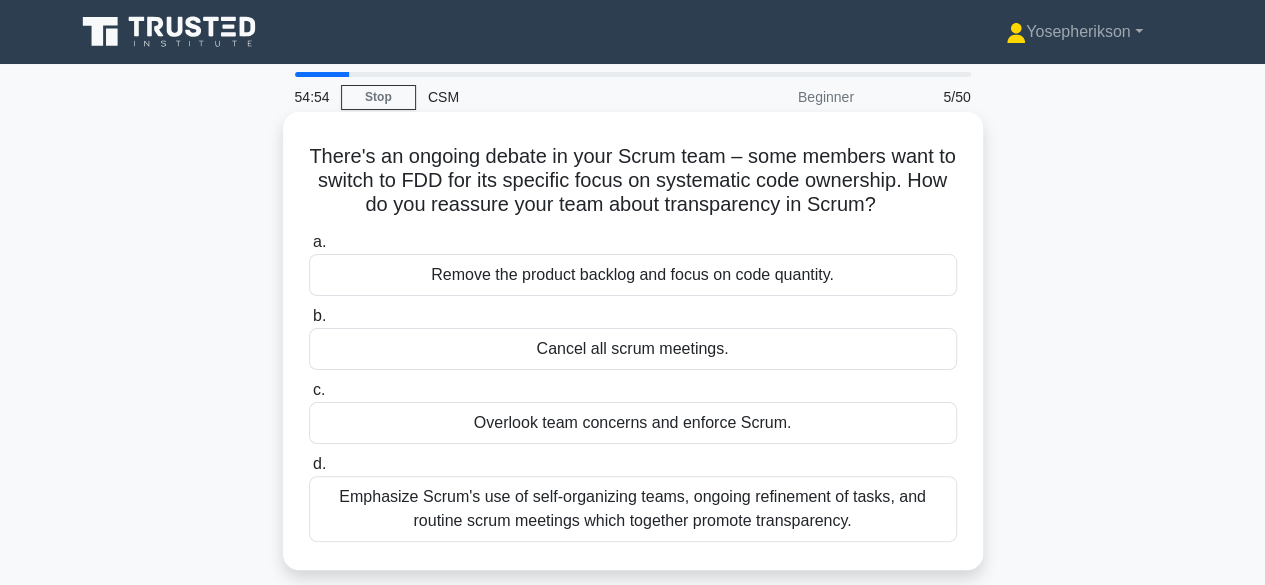 click on "Emphasize Scrum's use of self-organizing teams, ongoing refinement of tasks, and routine scrum meetings which together promote transparency." at bounding box center (633, 509) 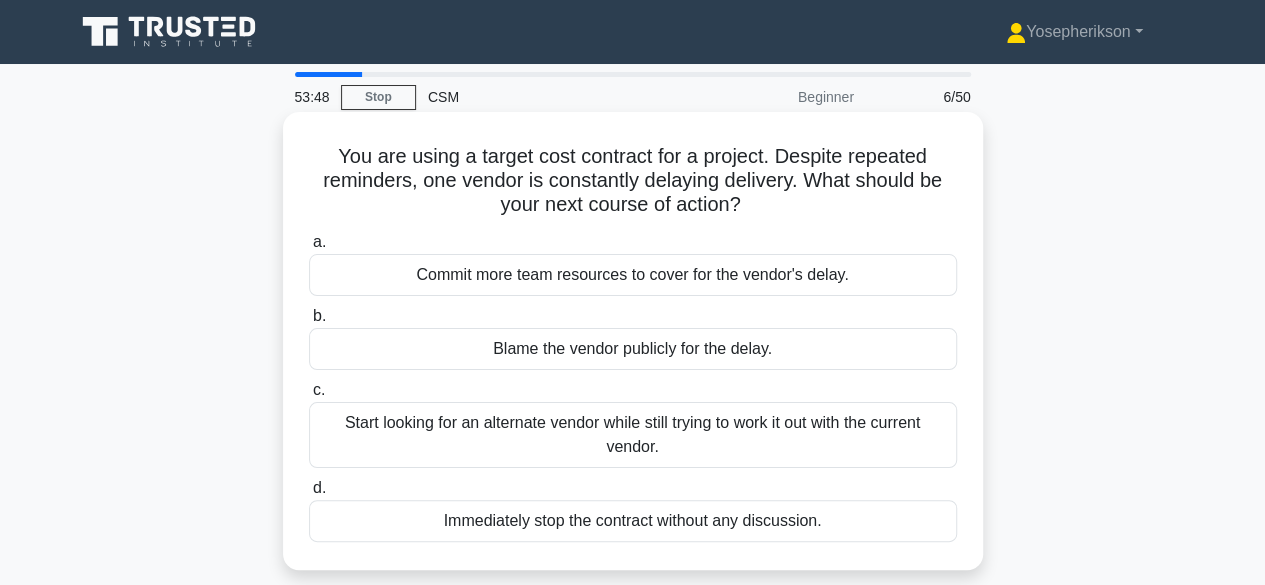 click on "Start looking for an alternate vendor while still trying to work it out with the current vendor." at bounding box center [633, 435] 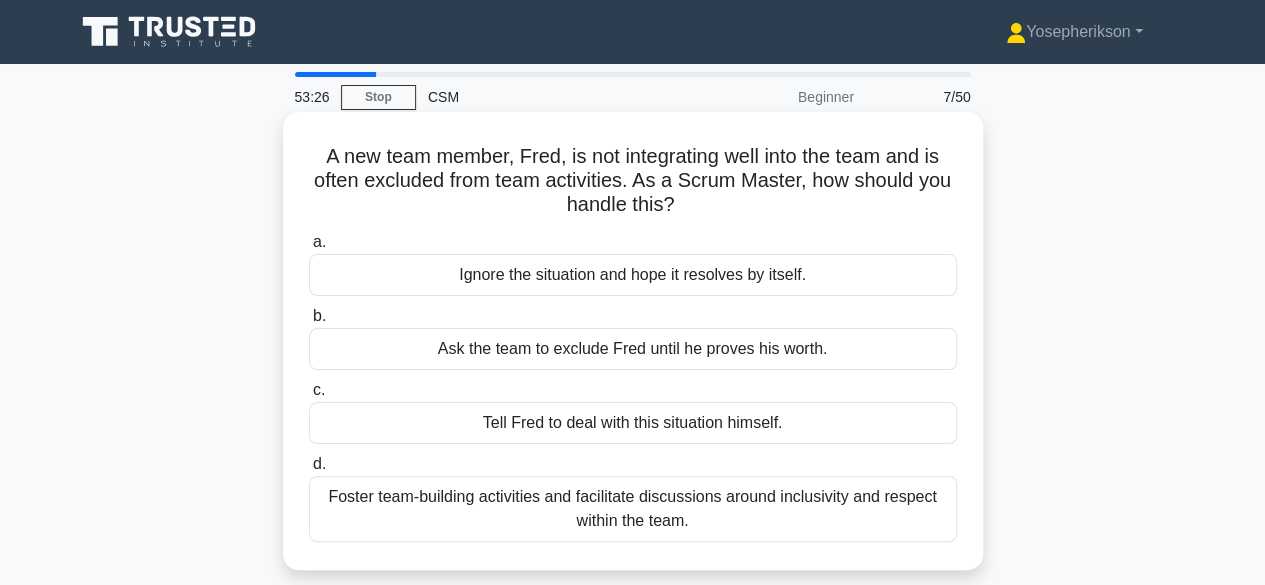 click on "Foster team-building activities and facilitate discussions around inclusivity and respect within the team." at bounding box center [633, 509] 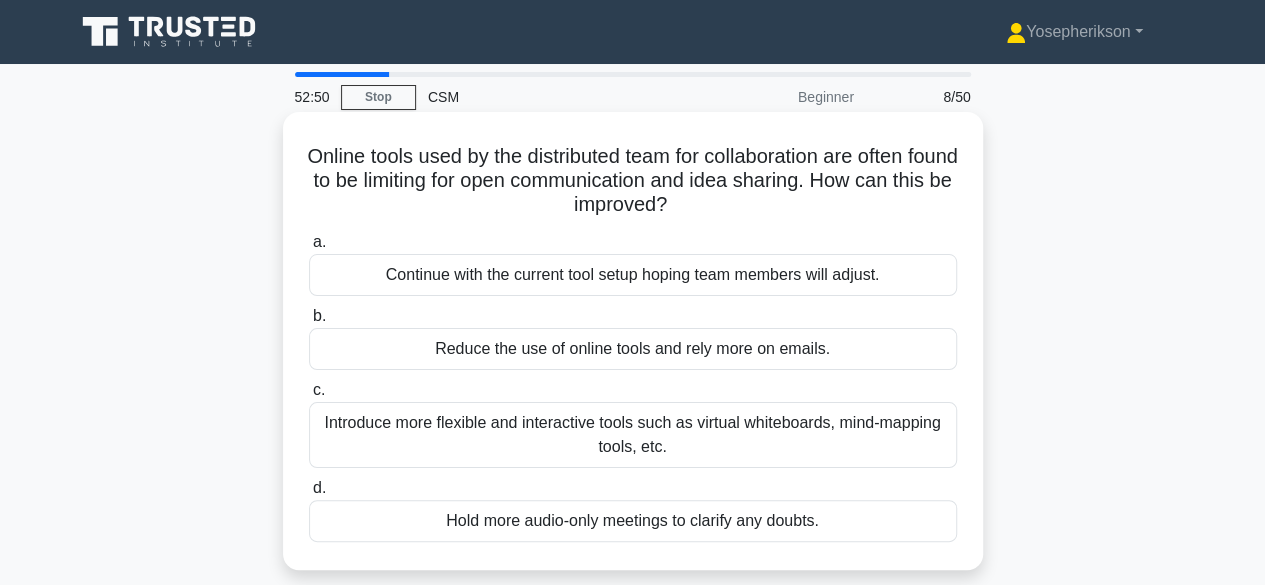 click on "Introduce more flexible and interactive tools such as virtual whiteboards, mind-mapping tools, etc." at bounding box center (633, 435) 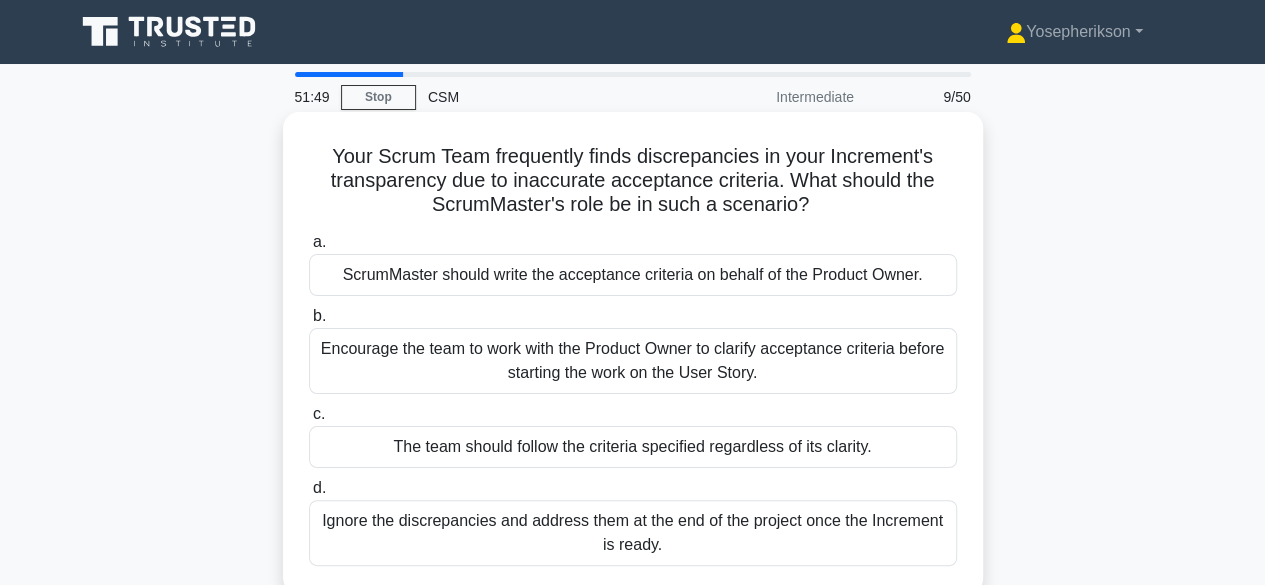 click on "Encourage the team to work with the Product Owner to clarify acceptance criteria before starting the work on the User Story." at bounding box center [633, 361] 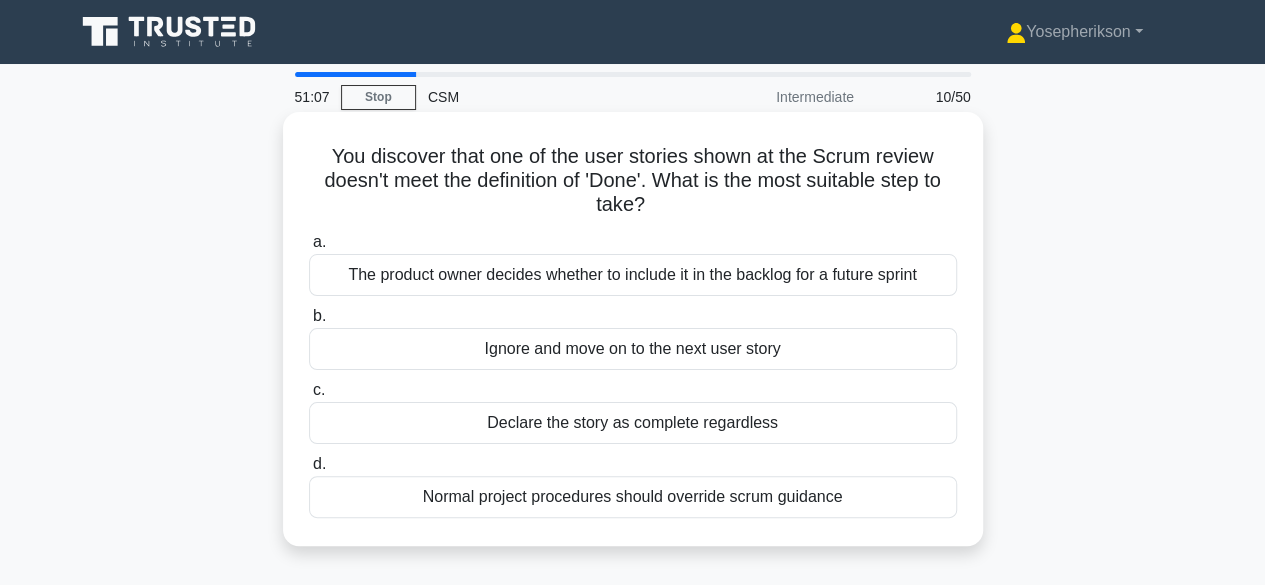 click on "The product owner decides whether to include it in the backlog for a future sprint" at bounding box center [633, 275] 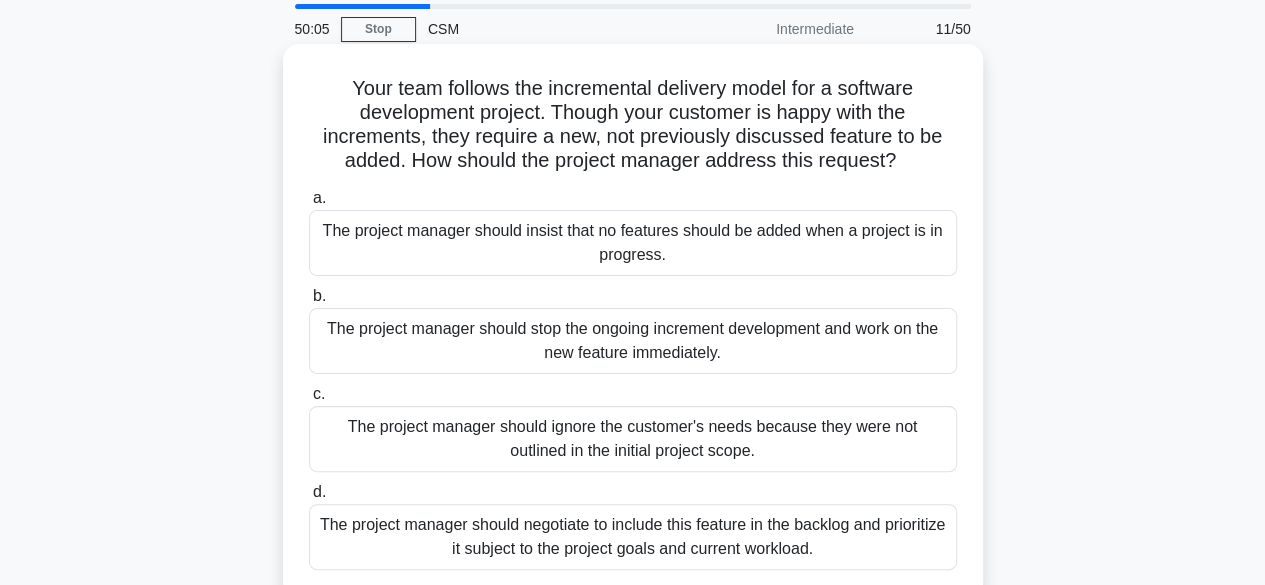 scroll, scrollTop: 100, scrollLeft: 0, axis: vertical 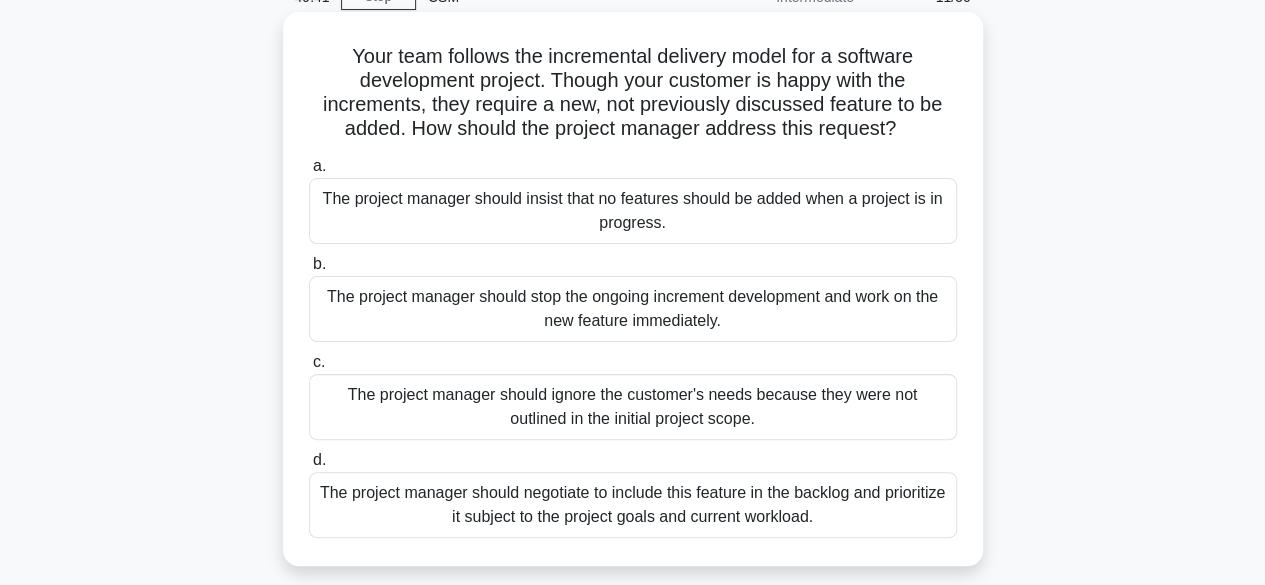 click on "The project manager should negotiate to include this feature in the backlog and prioritize it subject to the project goals and current workload." at bounding box center (633, 505) 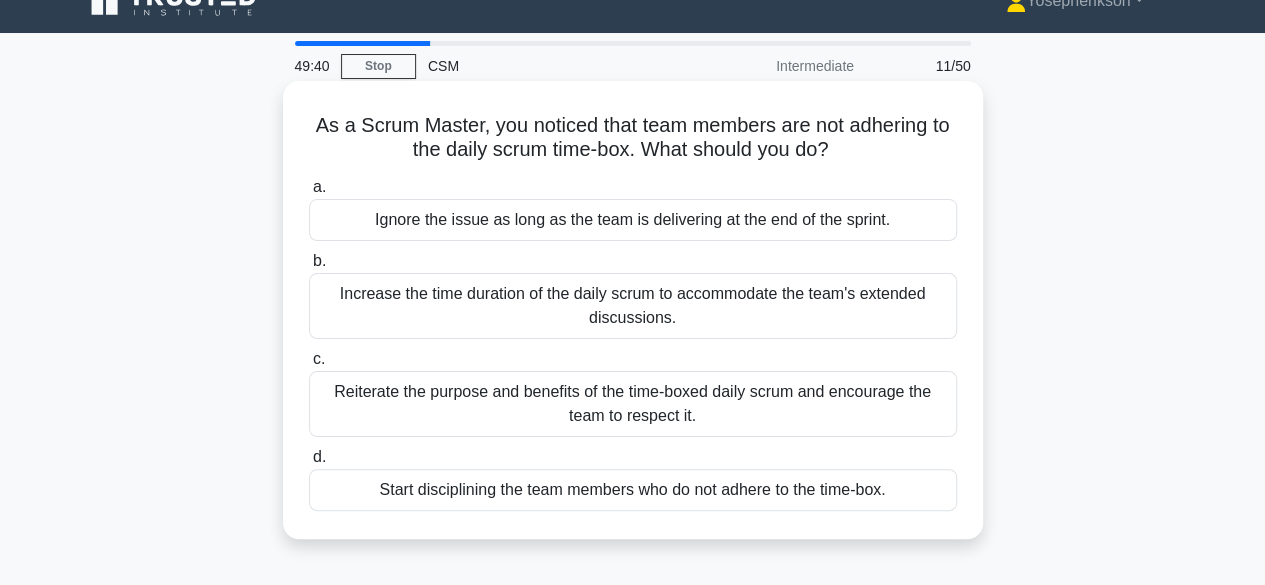 scroll, scrollTop: 0, scrollLeft: 0, axis: both 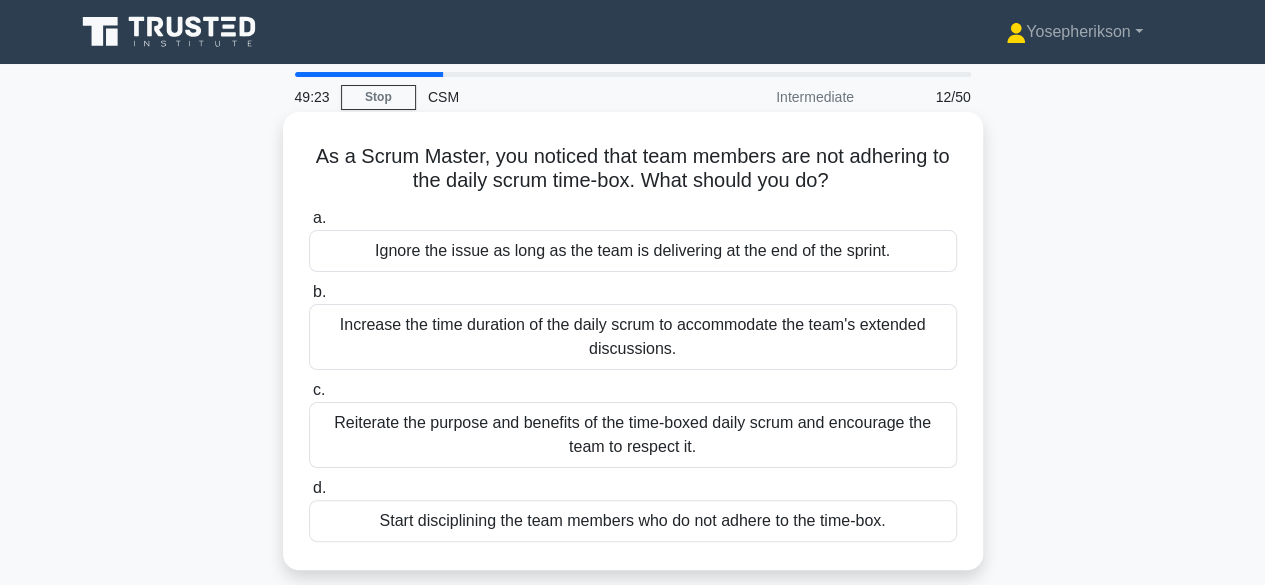 click on "Reiterate the purpose and benefits of the time-boxed daily scrum and encourage the team to respect it." at bounding box center [633, 435] 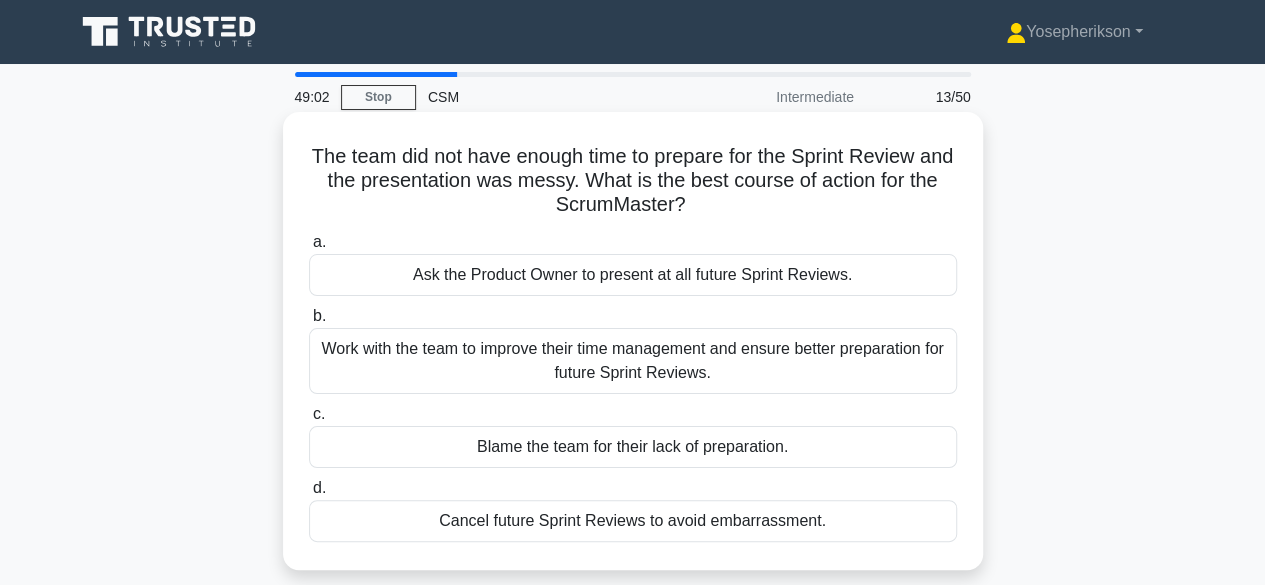 click on "Work with the team to improve their time management and ensure better preparation for future Sprint Reviews." at bounding box center [633, 361] 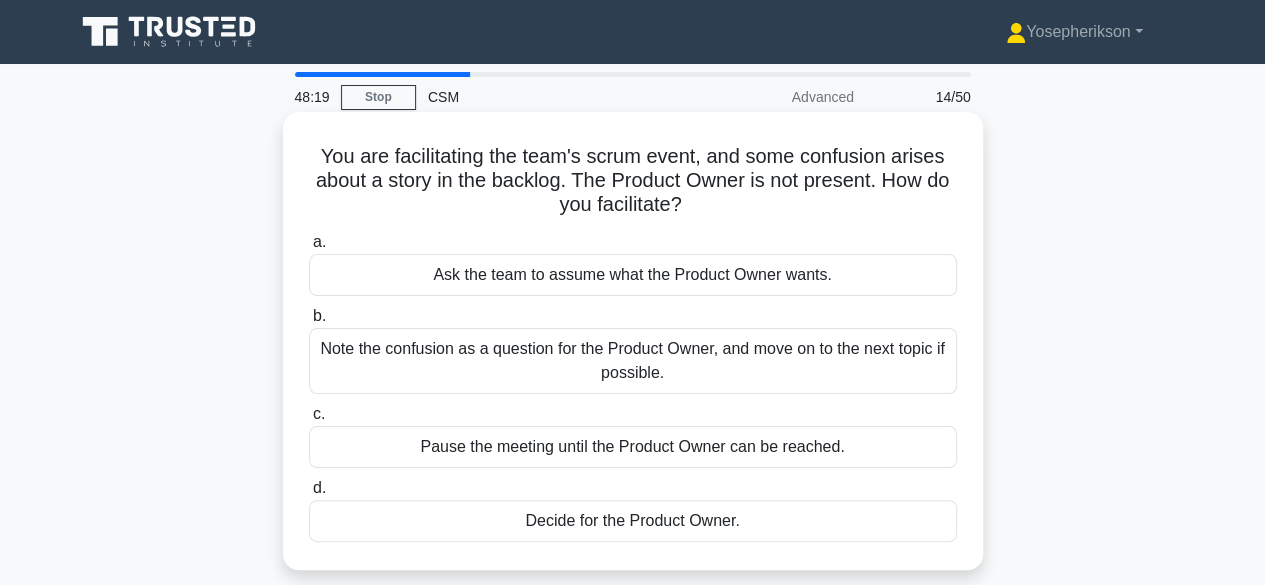 click on "Note the confusion as a question for the Product Owner, and move on to the next topic if possible." at bounding box center [633, 361] 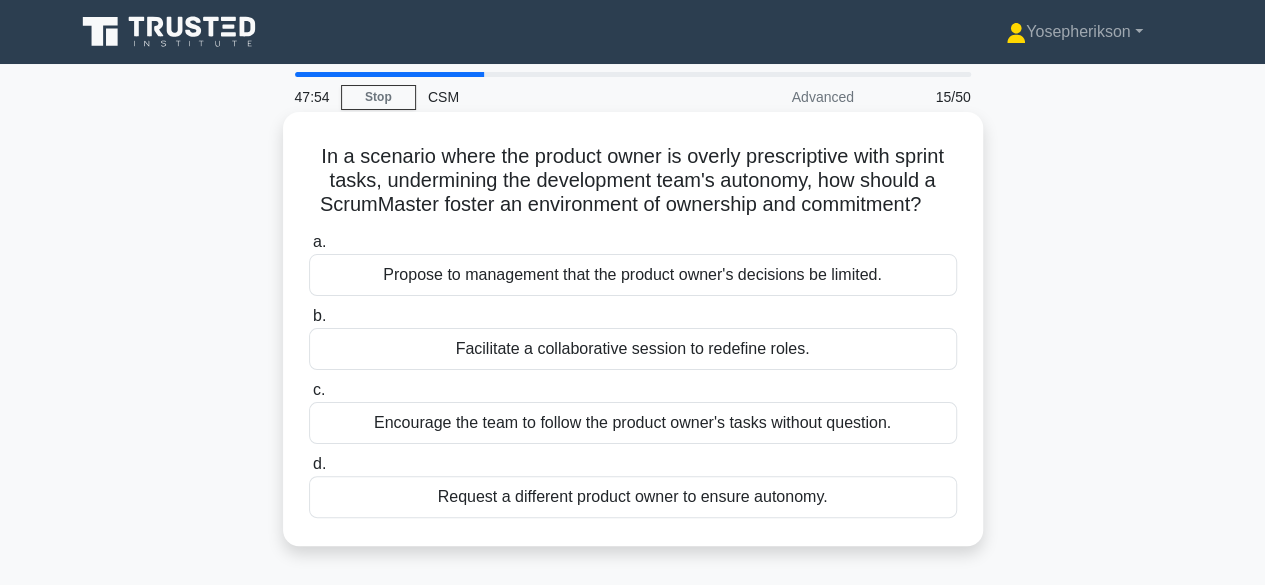 click on "Facilitate a collaborative session to redefine roles." at bounding box center (633, 349) 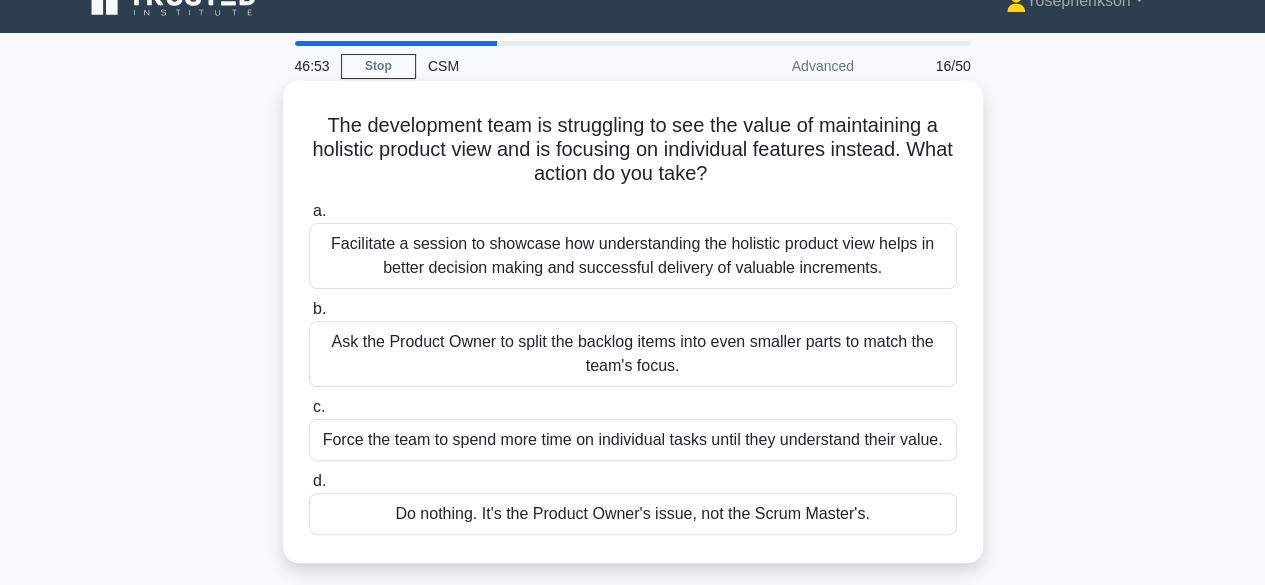 scroll, scrollTop: 0, scrollLeft: 0, axis: both 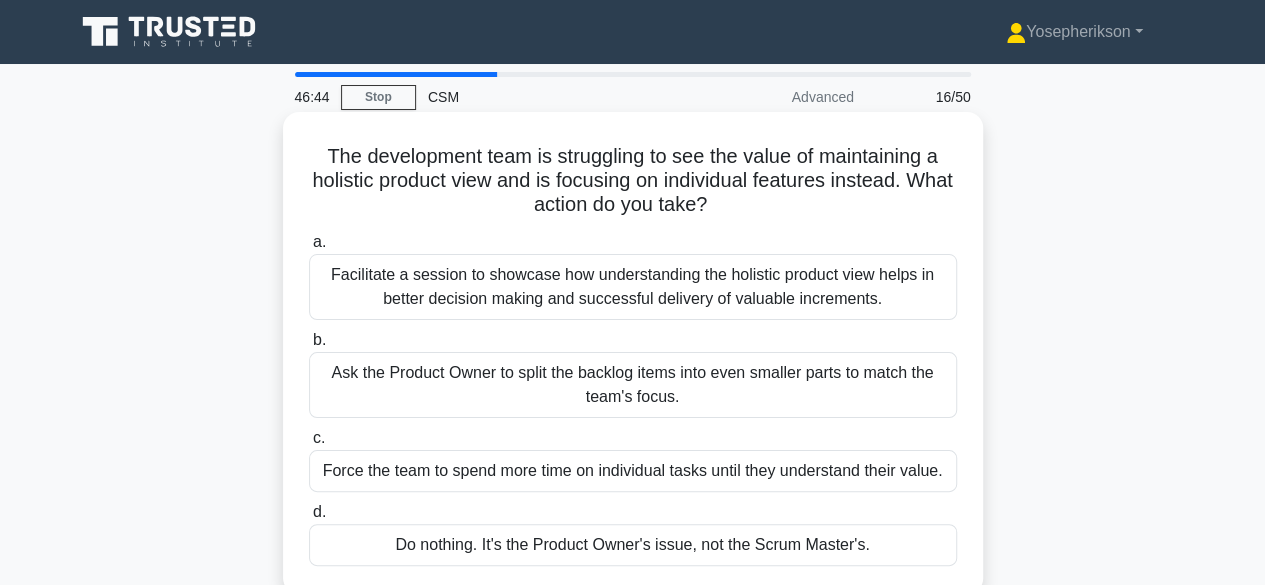 click on "Facilitate a session to showcase how understanding the holistic product view helps in better decision making and successful delivery of valuable increments." at bounding box center (633, 287) 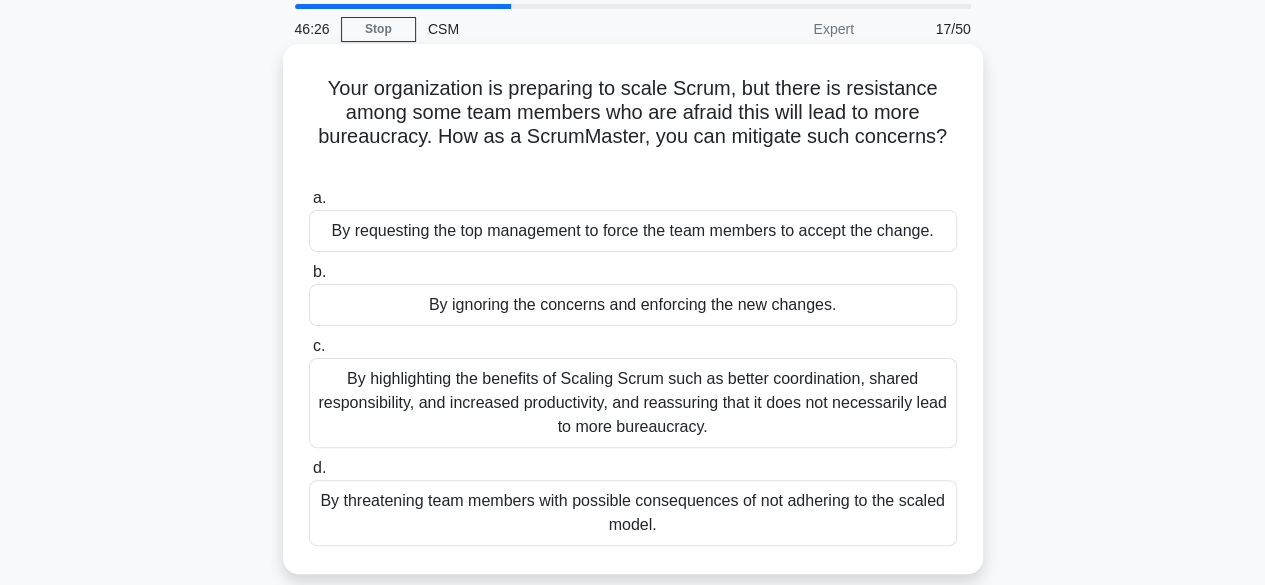 scroll, scrollTop: 100, scrollLeft: 0, axis: vertical 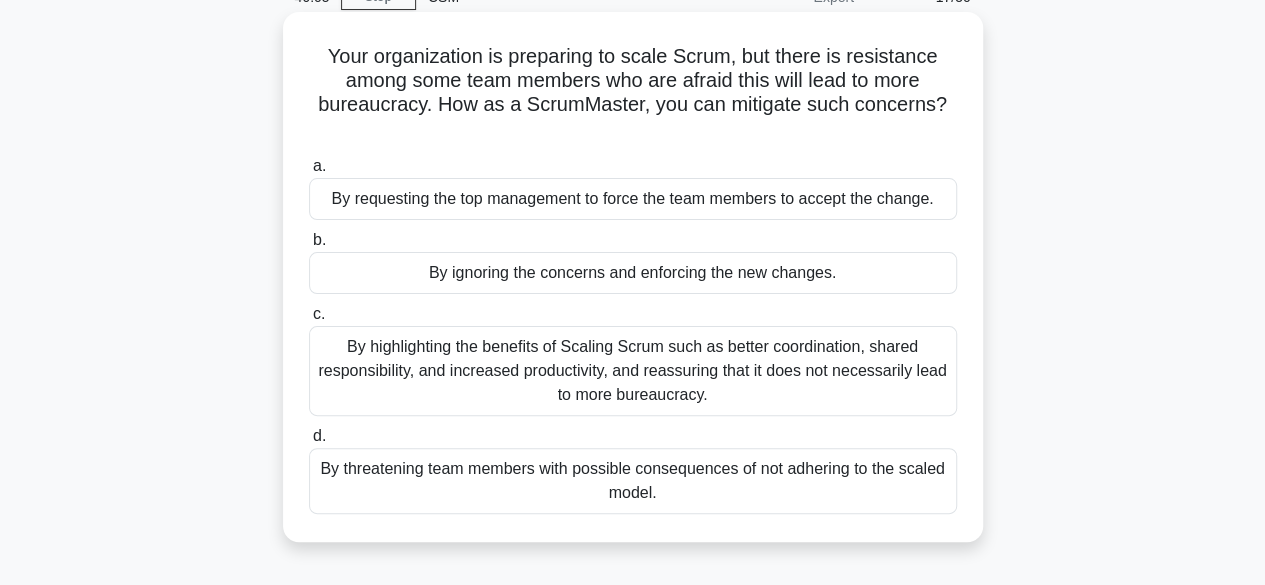 click on "By highlighting the benefits of Scaling Scrum such as better coordination, shared responsibility, and increased productivity, and reassuring that it does not necessarily lead to more bureaucracy." at bounding box center (633, 371) 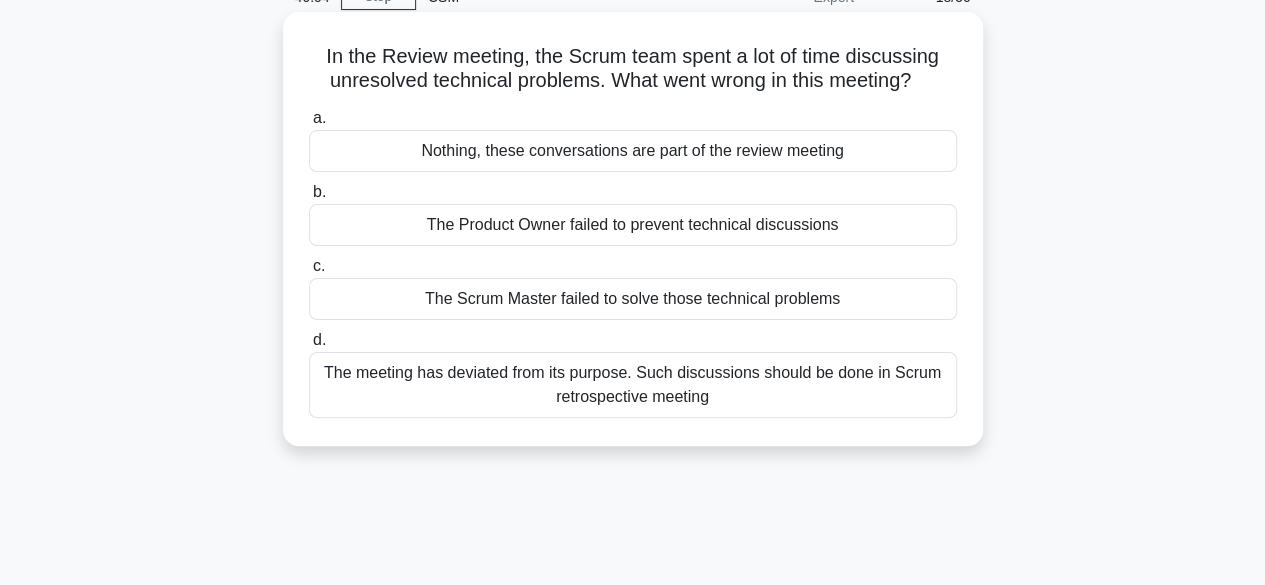 scroll, scrollTop: 0, scrollLeft: 0, axis: both 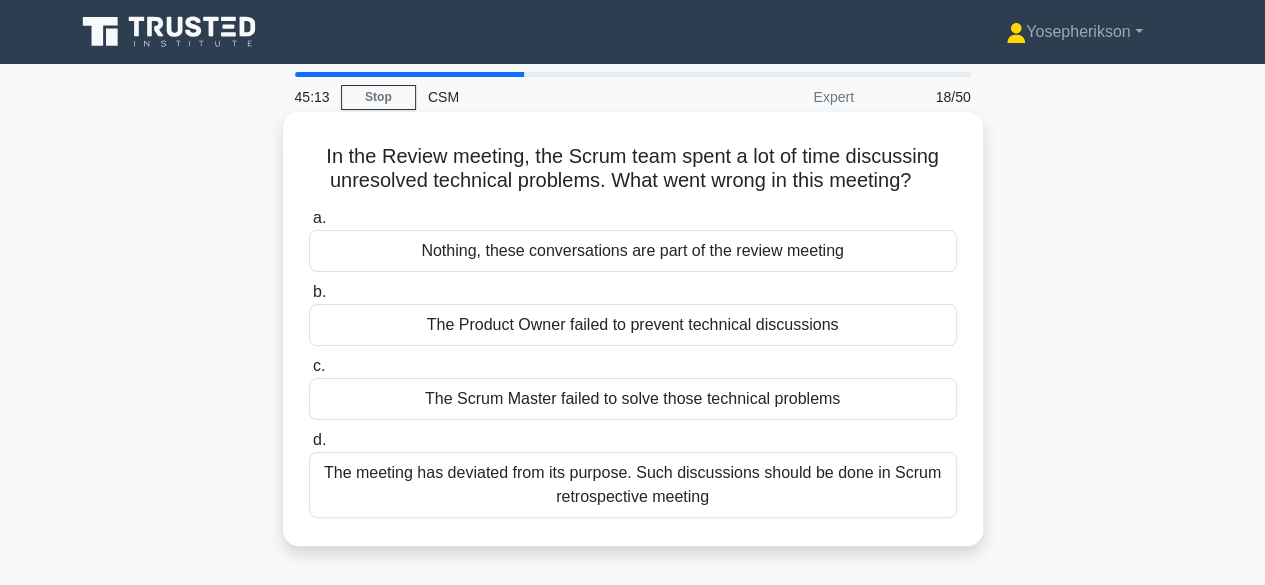 click on "The meeting has deviated from its purpose. Such discussions should be done in Scrum retrospective meeting" at bounding box center (633, 485) 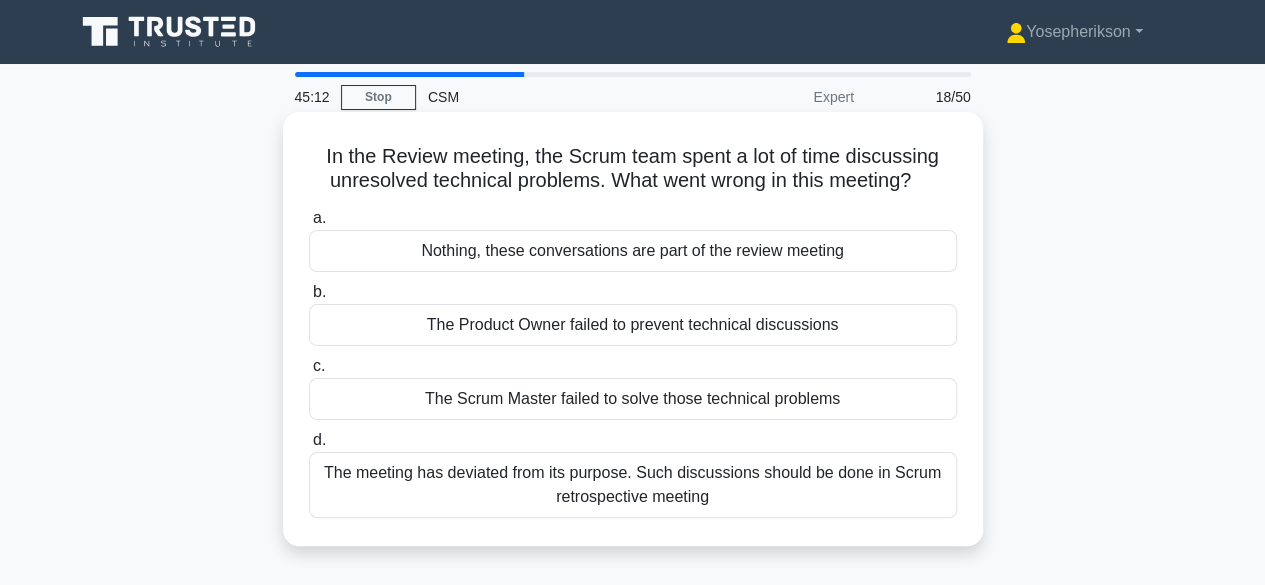 click on "The meeting has deviated from its purpose. Such discussions should be done in Scrum retrospective meeting" at bounding box center [633, 485] 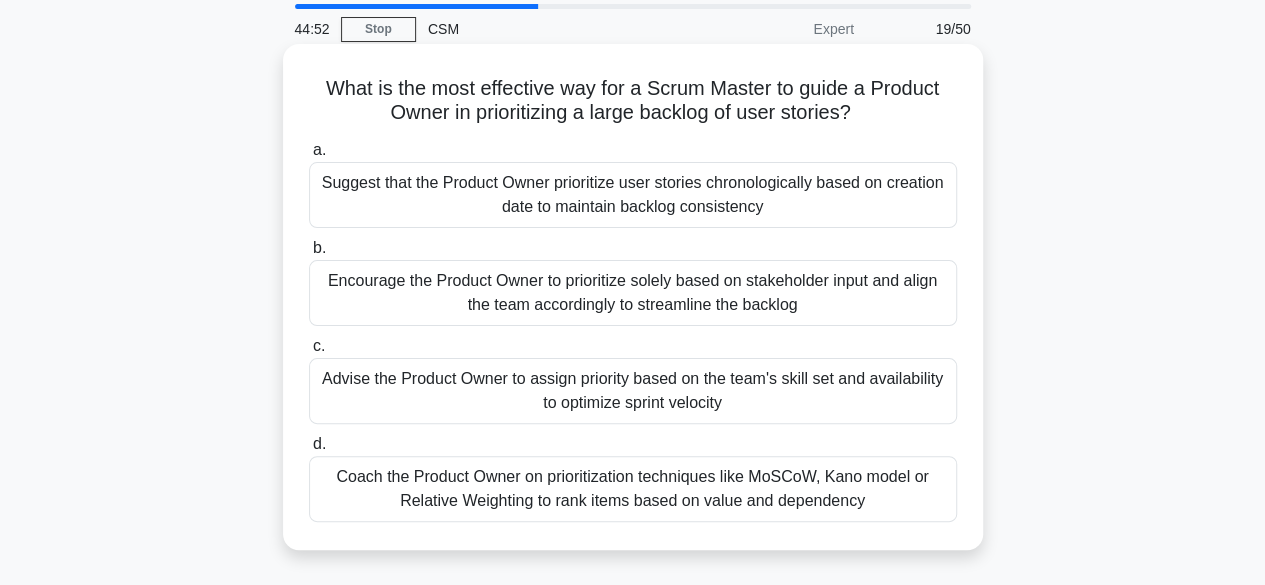scroll, scrollTop: 100, scrollLeft: 0, axis: vertical 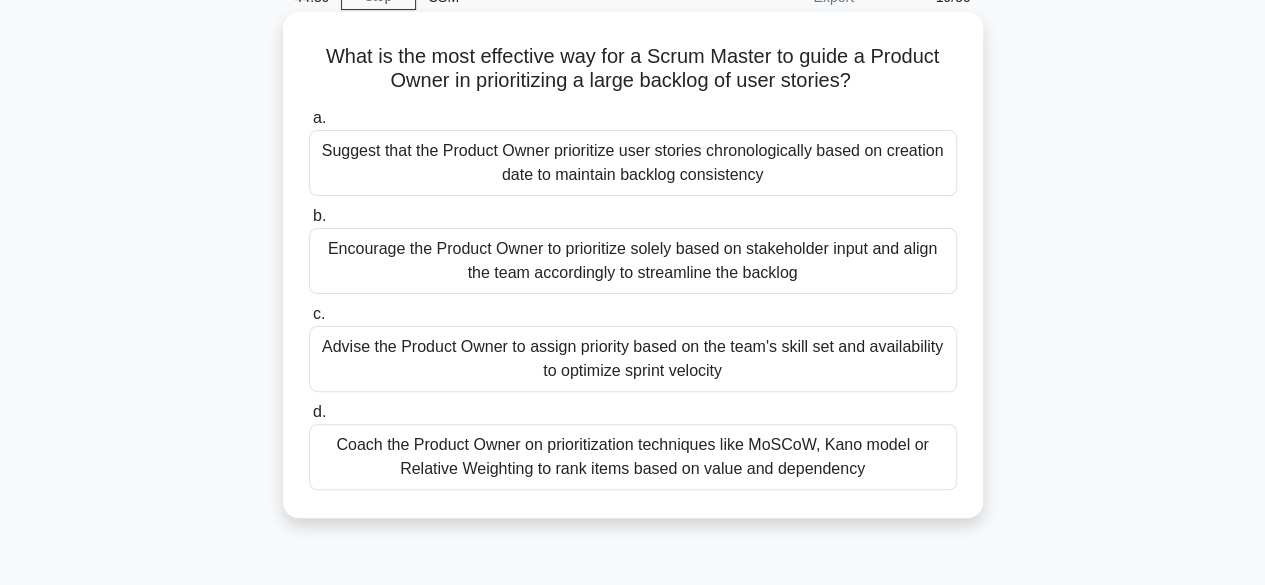 click on "Coach the Product Owner on prioritization techniques like MoSCoW, Kano model or Relative Weighting to rank items based on value and dependency" at bounding box center (633, 457) 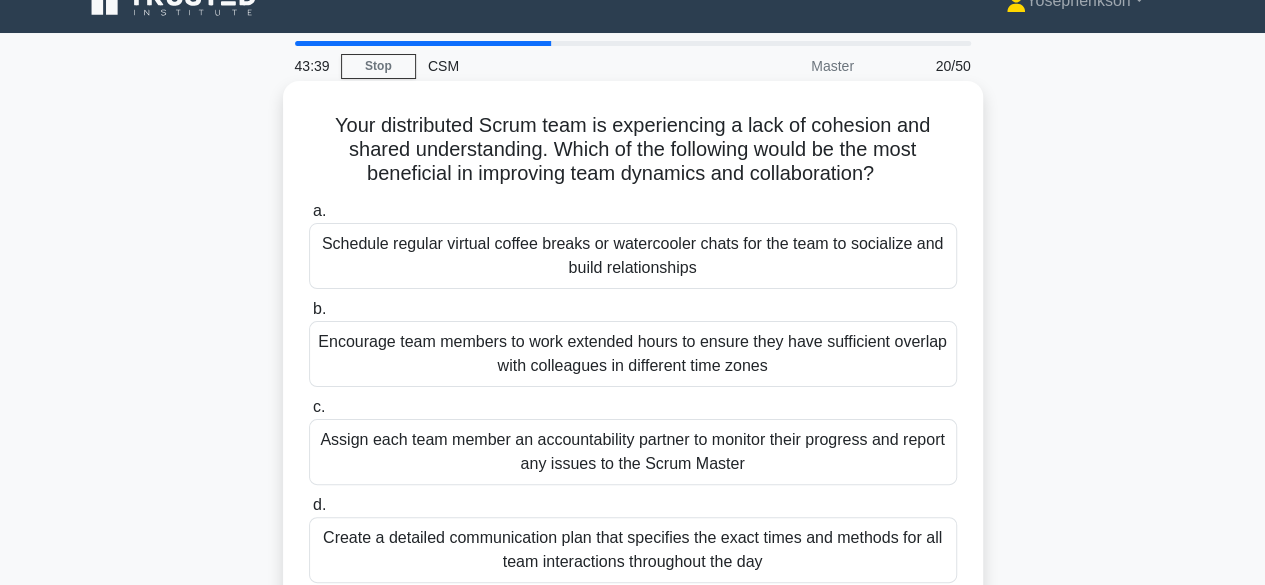 scroll, scrollTop: 0, scrollLeft: 0, axis: both 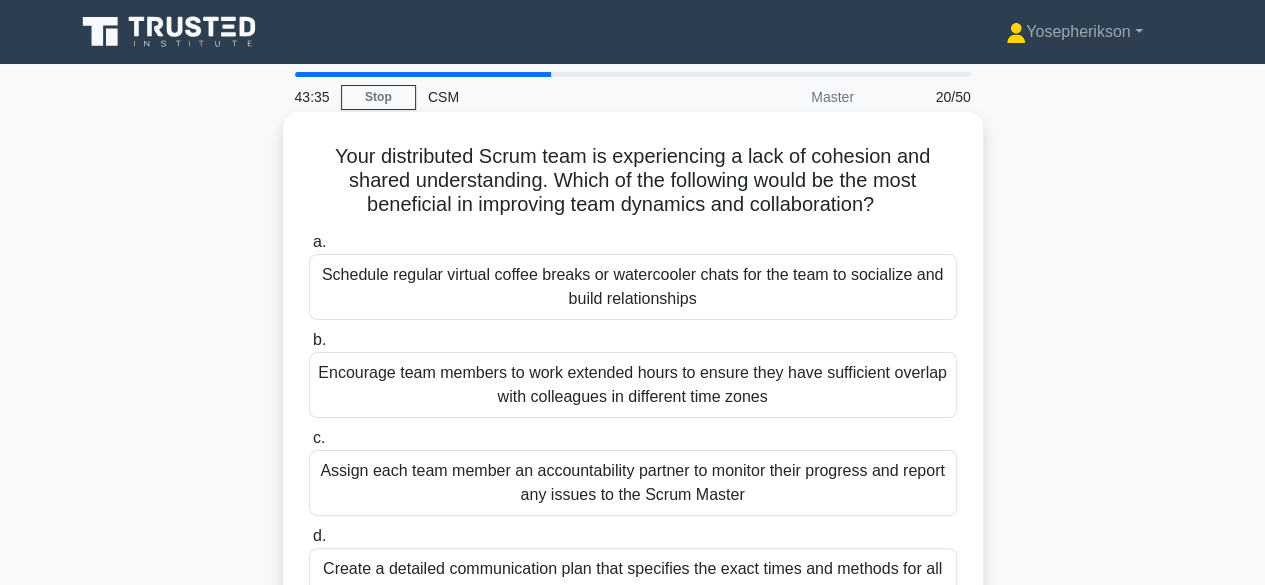 click on "Schedule regular virtual coffee breaks or watercooler chats for the team to socialize and build relationships" at bounding box center (633, 287) 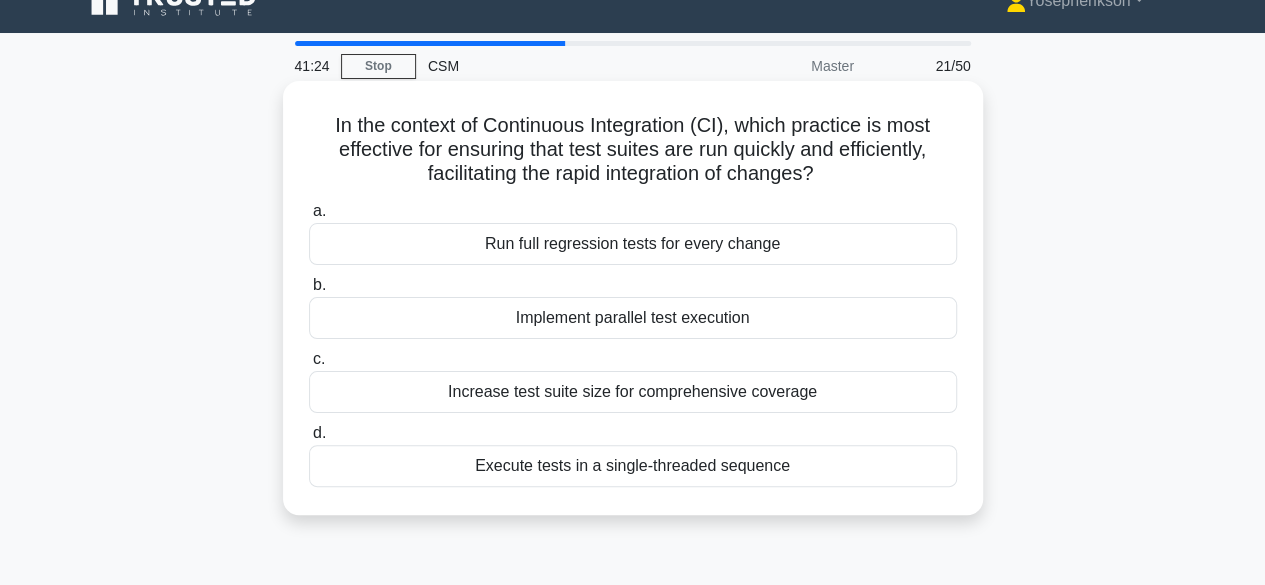scroll, scrollTop: 0, scrollLeft: 0, axis: both 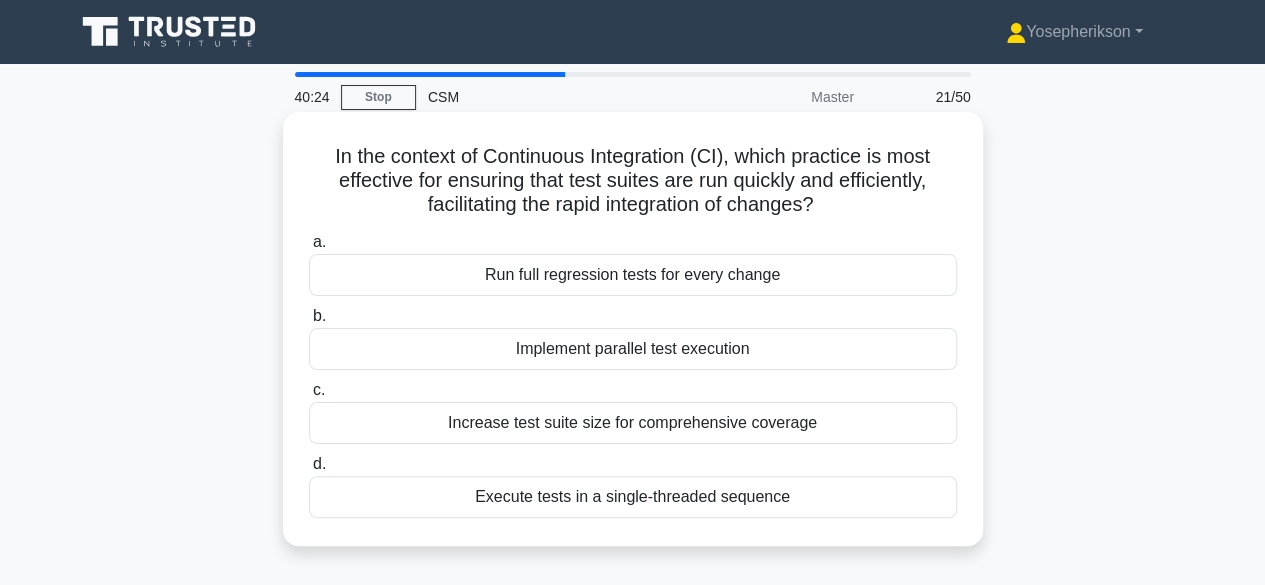click on "Implement parallel test execution" at bounding box center [633, 349] 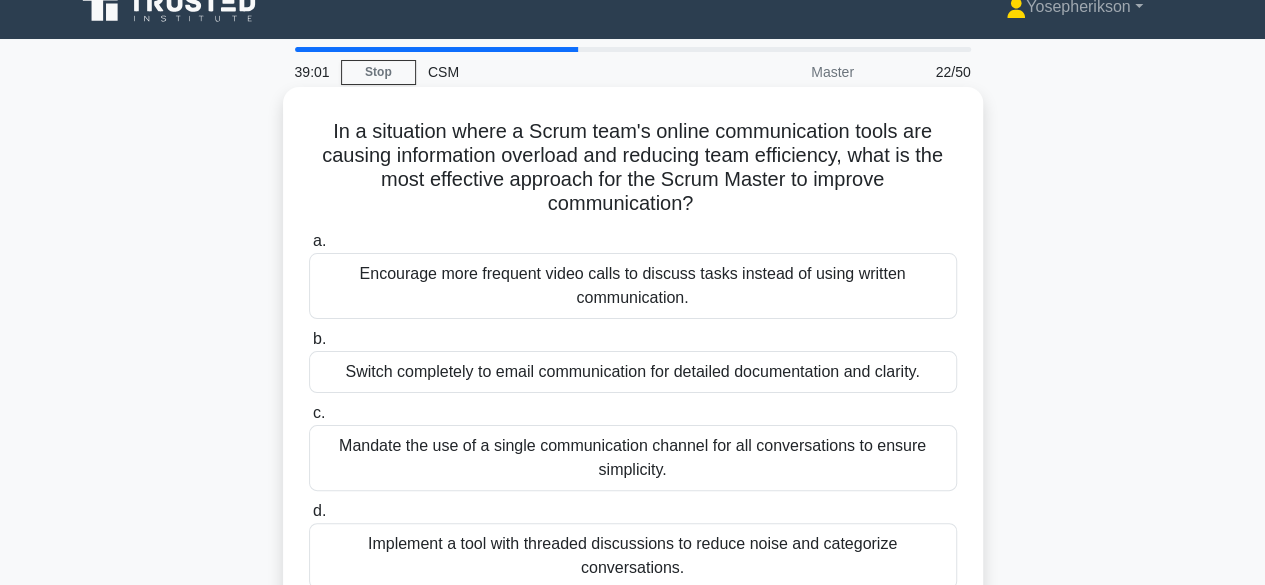 scroll, scrollTop: 100, scrollLeft: 0, axis: vertical 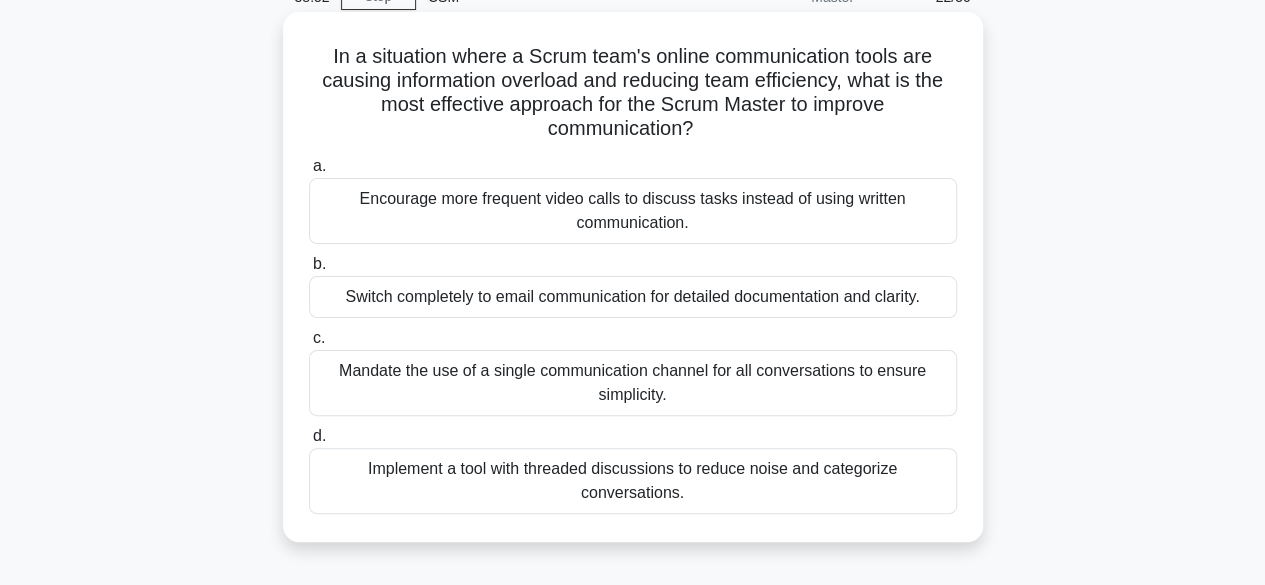 click on "Encourage more frequent video calls to discuss tasks instead of using written communication." at bounding box center (633, 211) 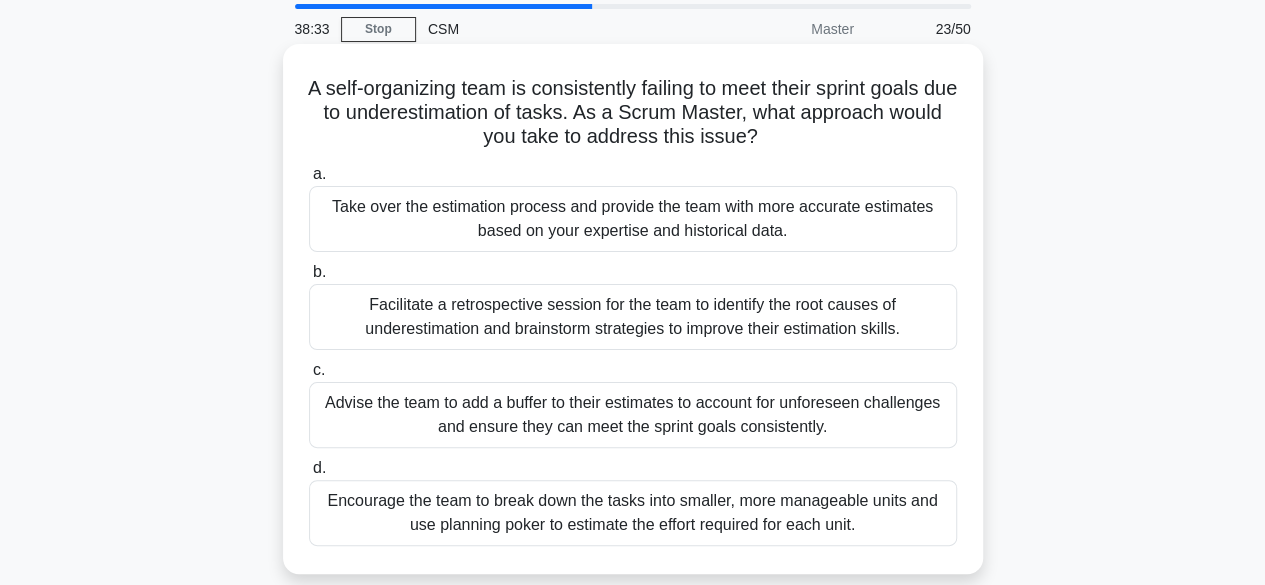 scroll, scrollTop: 100, scrollLeft: 0, axis: vertical 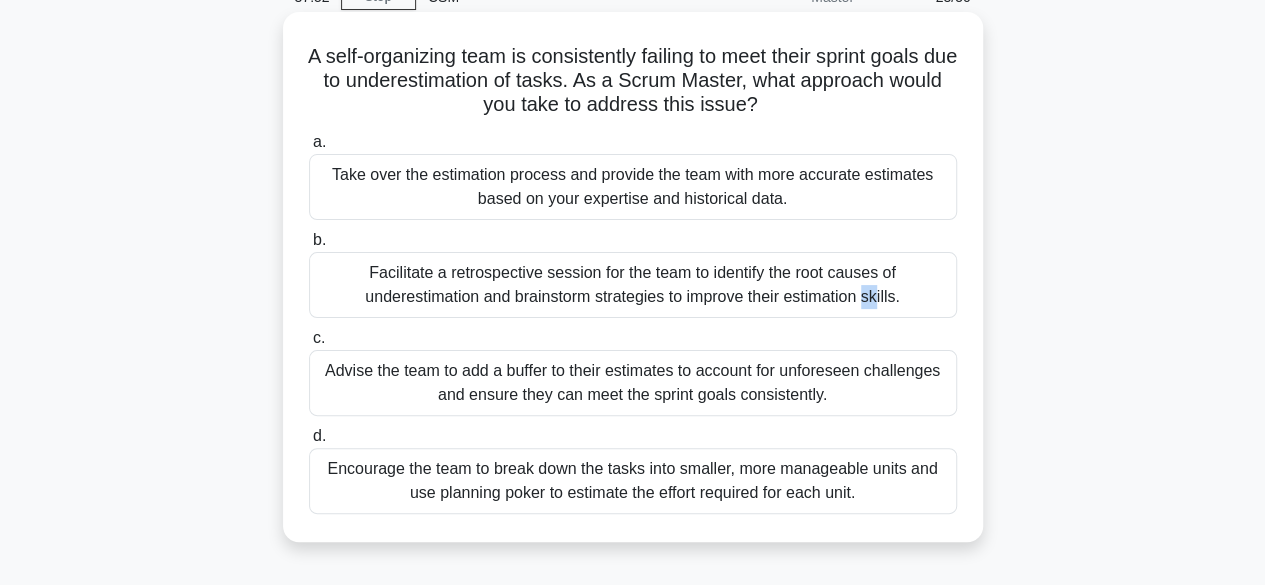 drag, startPoint x: 621, startPoint y: 281, endPoint x: 633, endPoint y: 283, distance: 12.165525 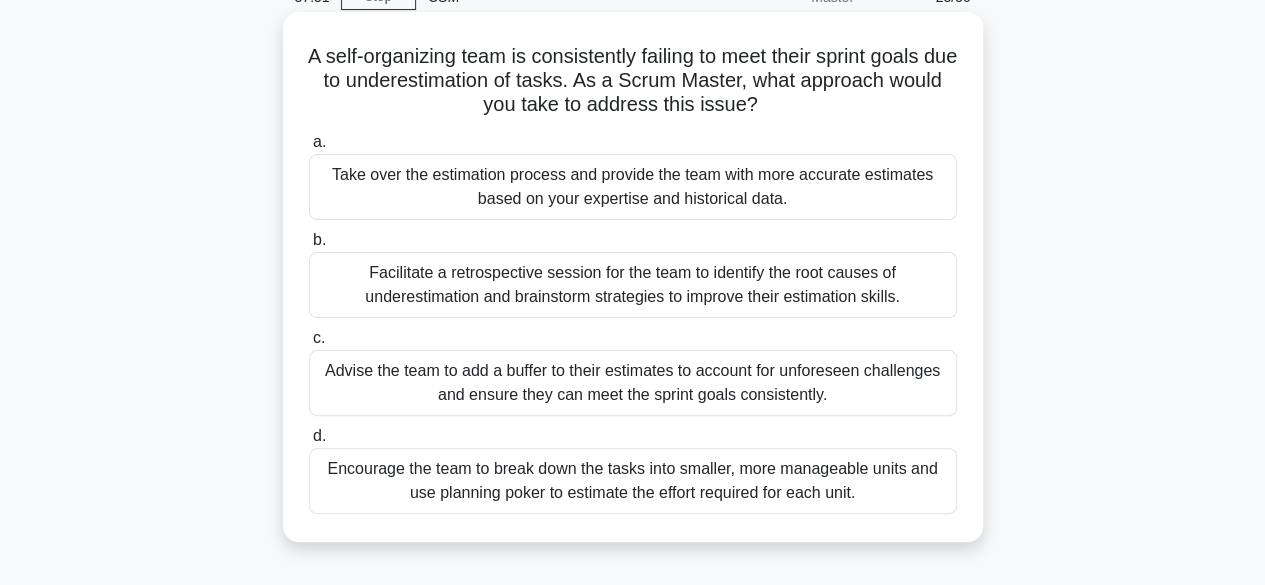 click on "Facilitate a retrospective session for the team to identify the root causes of underestimation and brainstorm strategies to improve their estimation skills." at bounding box center [633, 285] 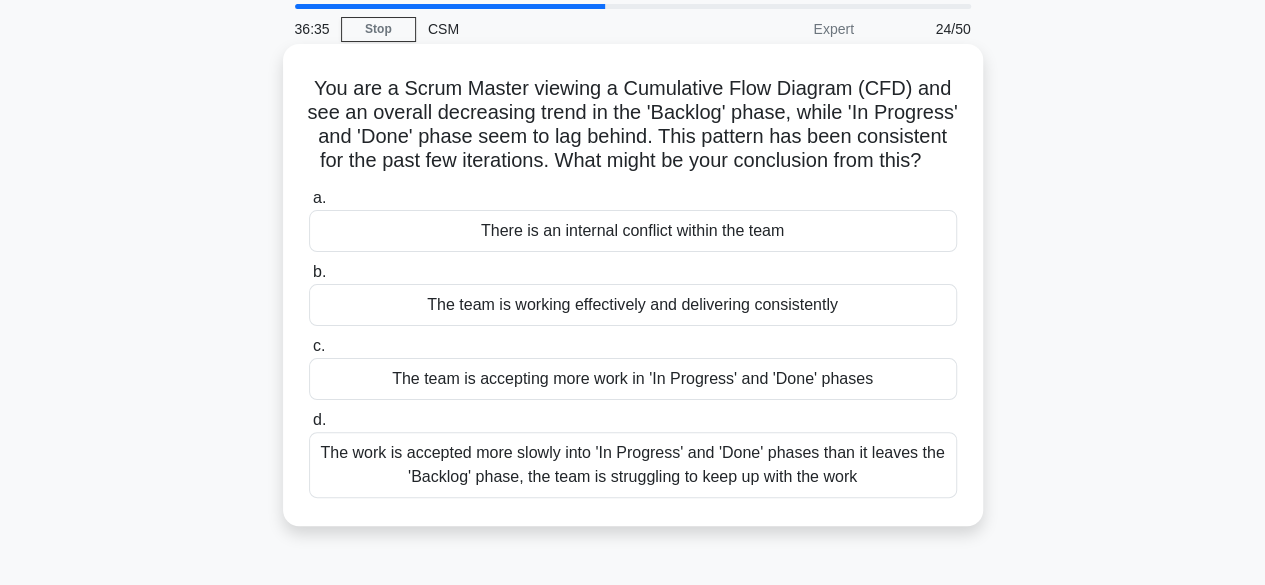 scroll, scrollTop: 100, scrollLeft: 0, axis: vertical 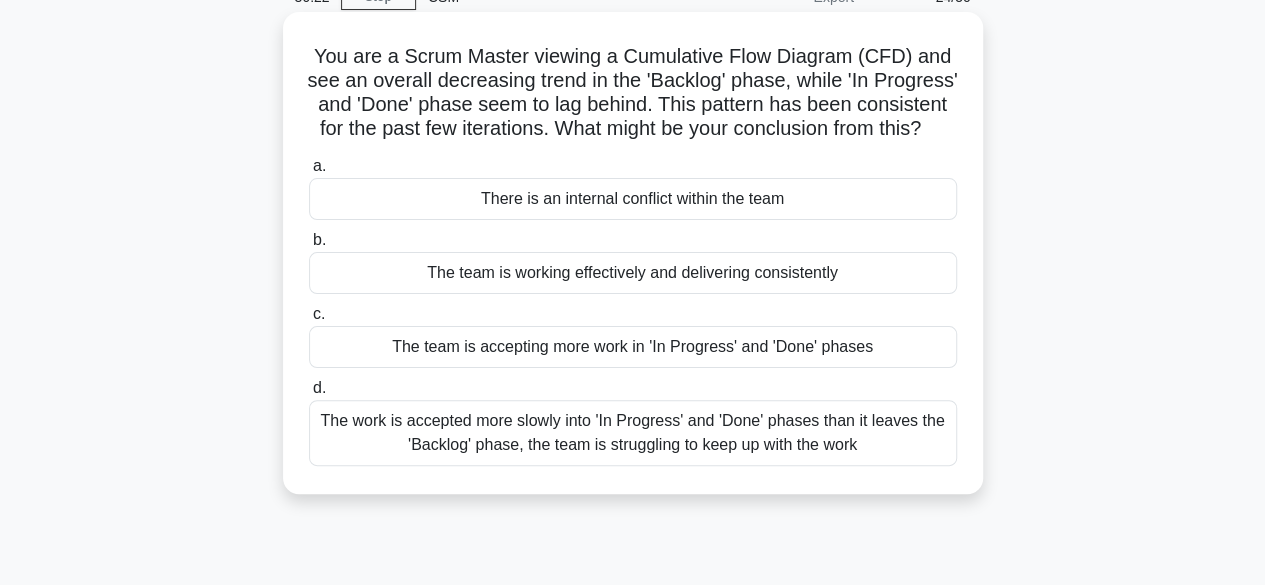 click on "The work is accepted more slowly into 'In Progress' and 'Done' phases than it leaves the 'Backlog' phase, the team is struggling to keep up with the work" at bounding box center [633, 433] 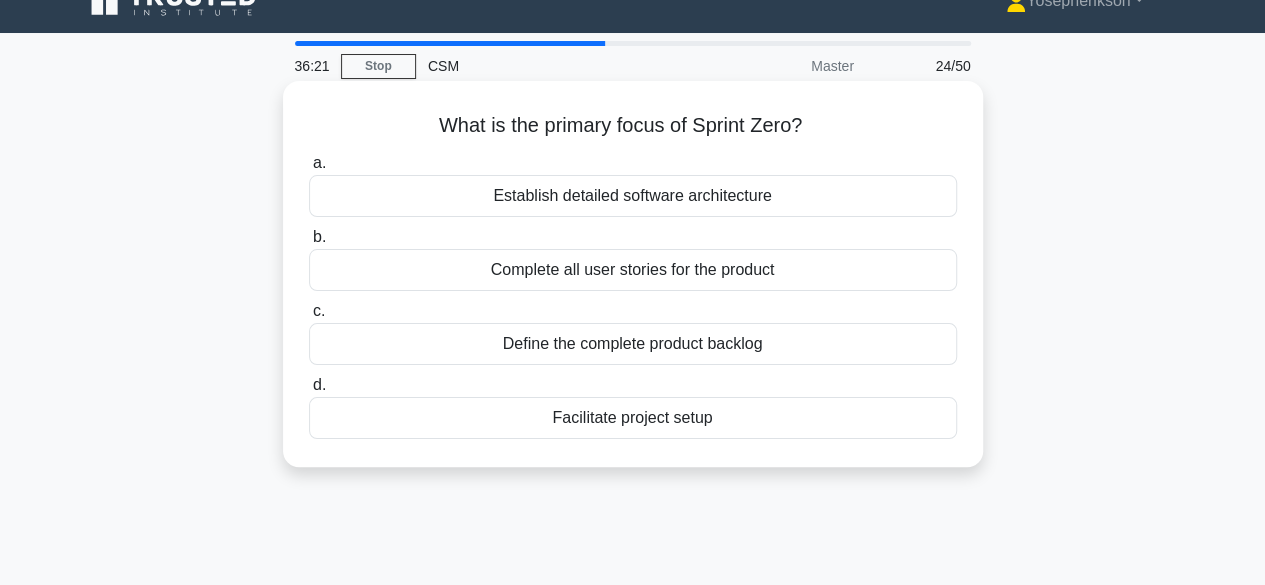 scroll, scrollTop: 0, scrollLeft: 0, axis: both 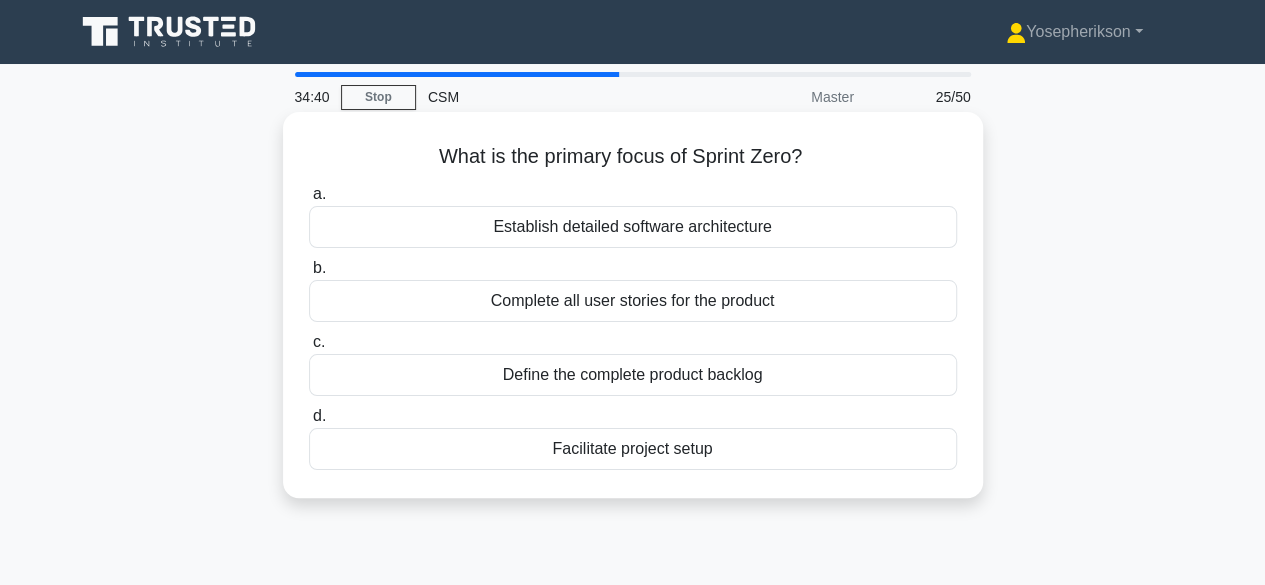 click on "Establish detailed software architecture" at bounding box center [633, 227] 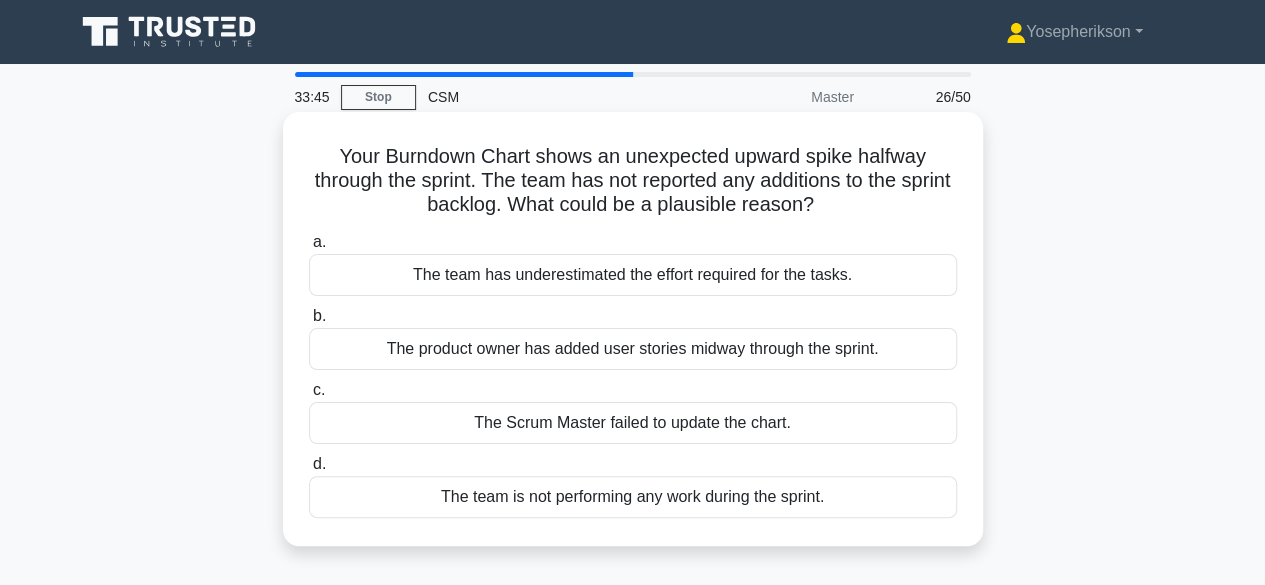 click on "The product owner has added user stories midway through the sprint." at bounding box center (633, 349) 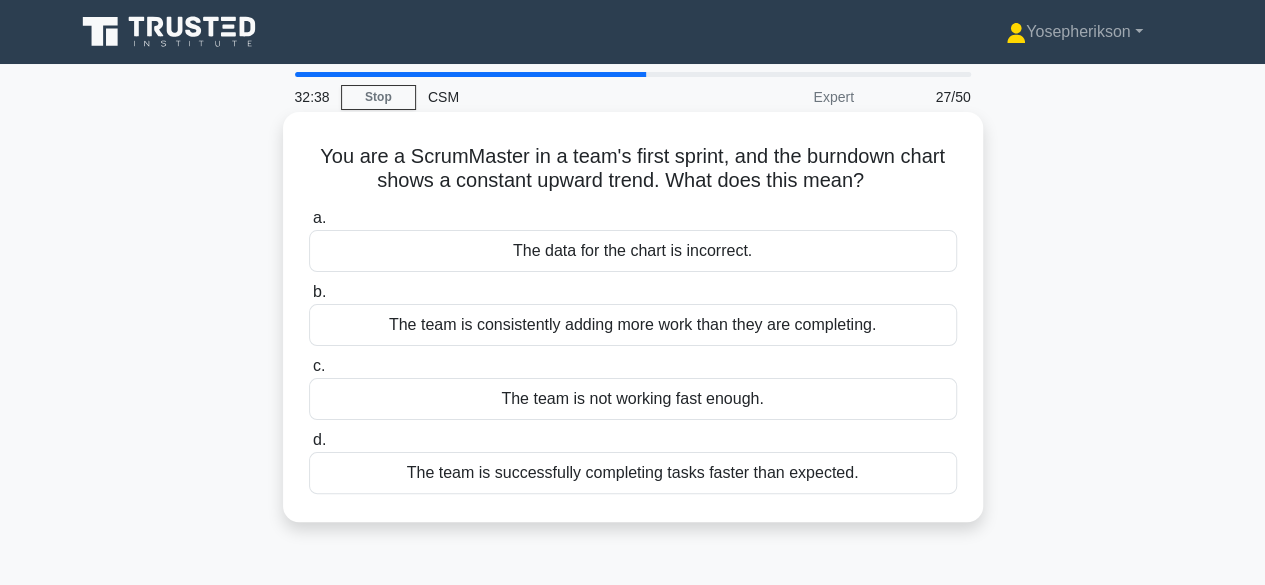 click on "The team is consistently adding more work than they are completing." at bounding box center (633, 325) 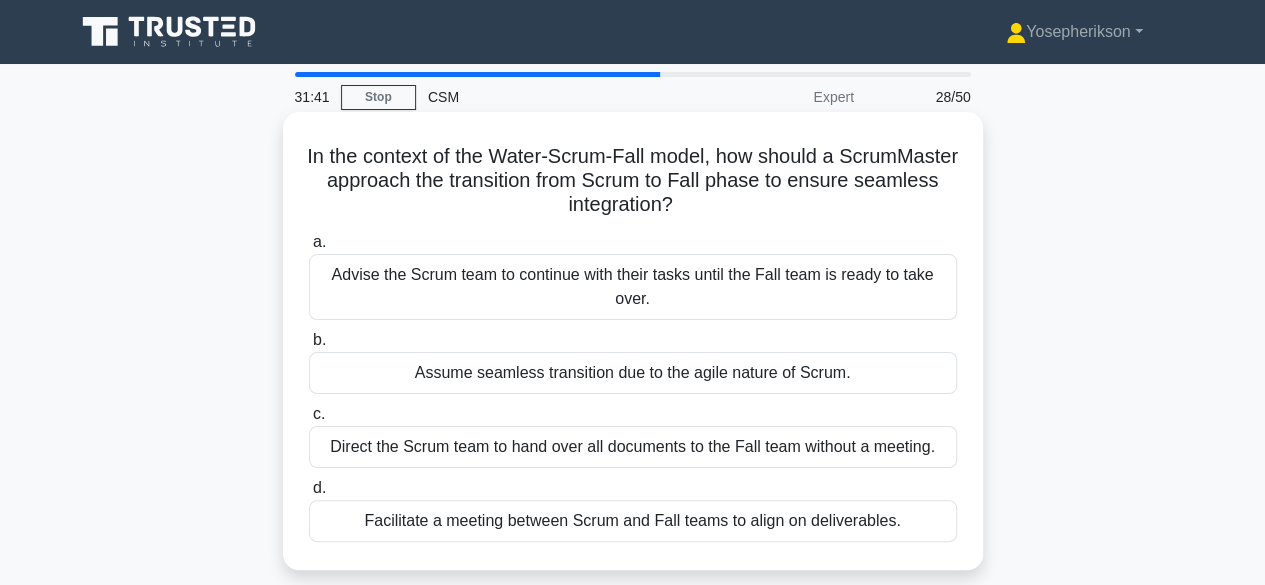 click on "Facilitate a meeting between Scrum and Fall teams to align on deliverables." at bounding box center (633, 521) 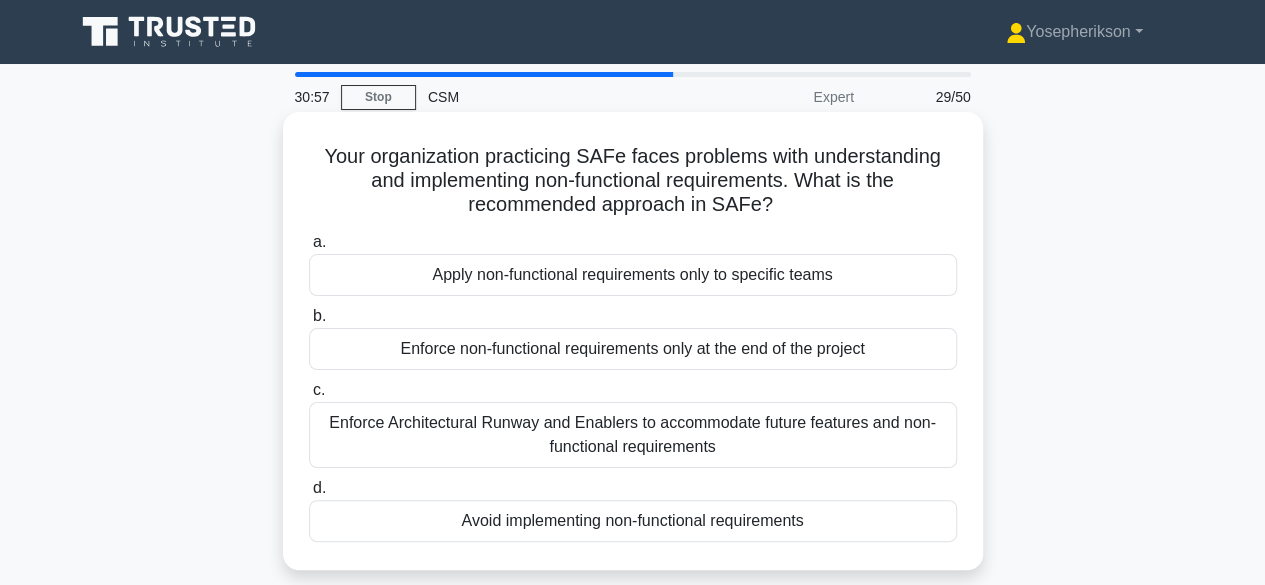 click on "Enforce Architectural Runway and Enablers to accommodate future features and non-functional requirements" at bounding box center (633, 435) 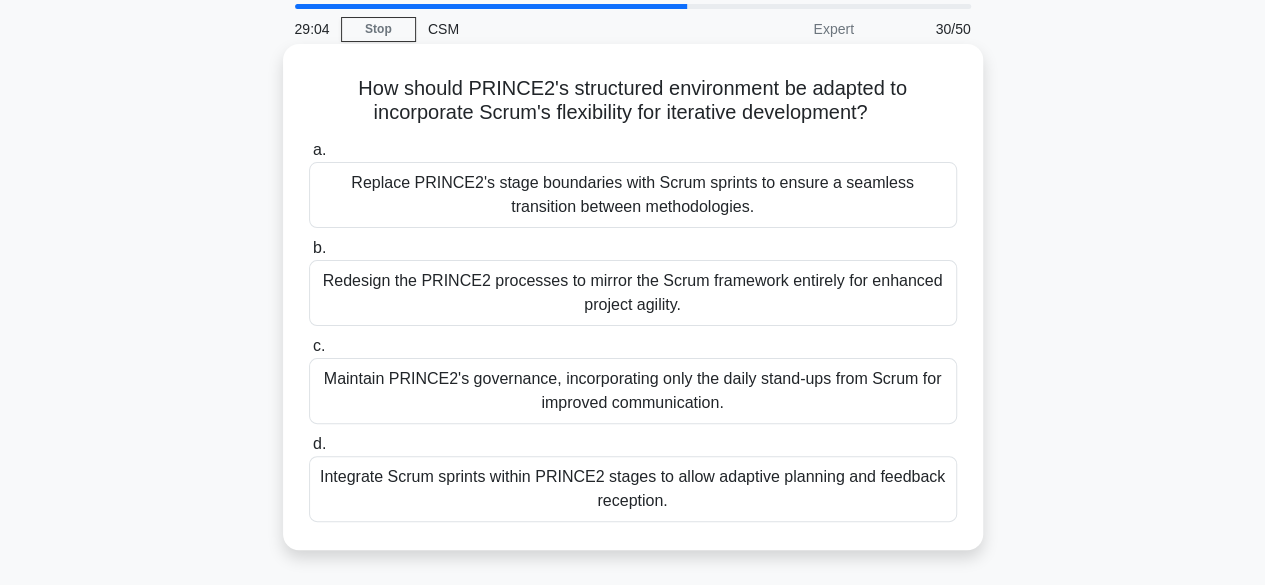 scroll, scrollTop: 100, scrollLeft: 0, axis: vertical 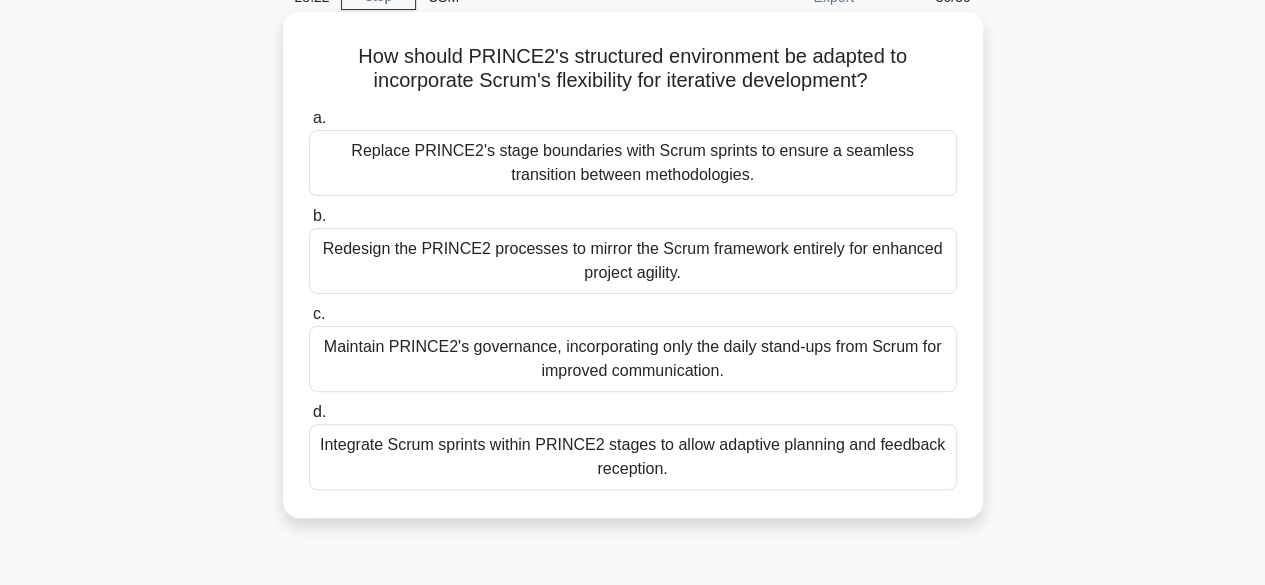 click on "Integrate Scrum sprints within PRINCE2 stages to allow adaptive planning and feedback reception." at bounding box center (633, 457) 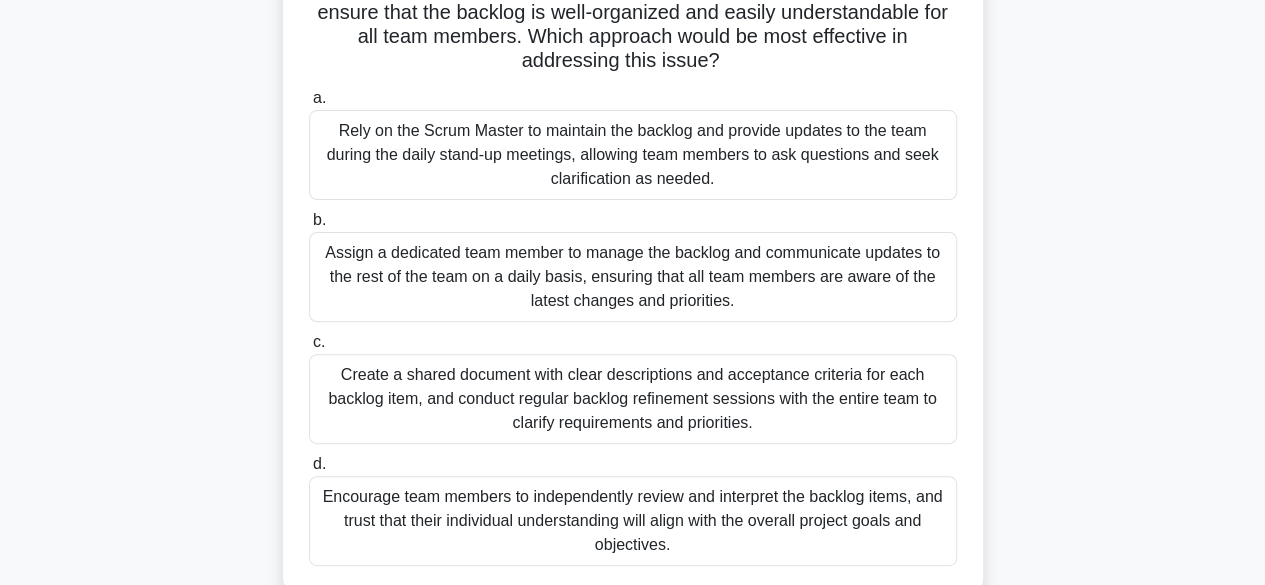 scroll, scrollTop: 200, scrollLeft: 0, axis: vertical 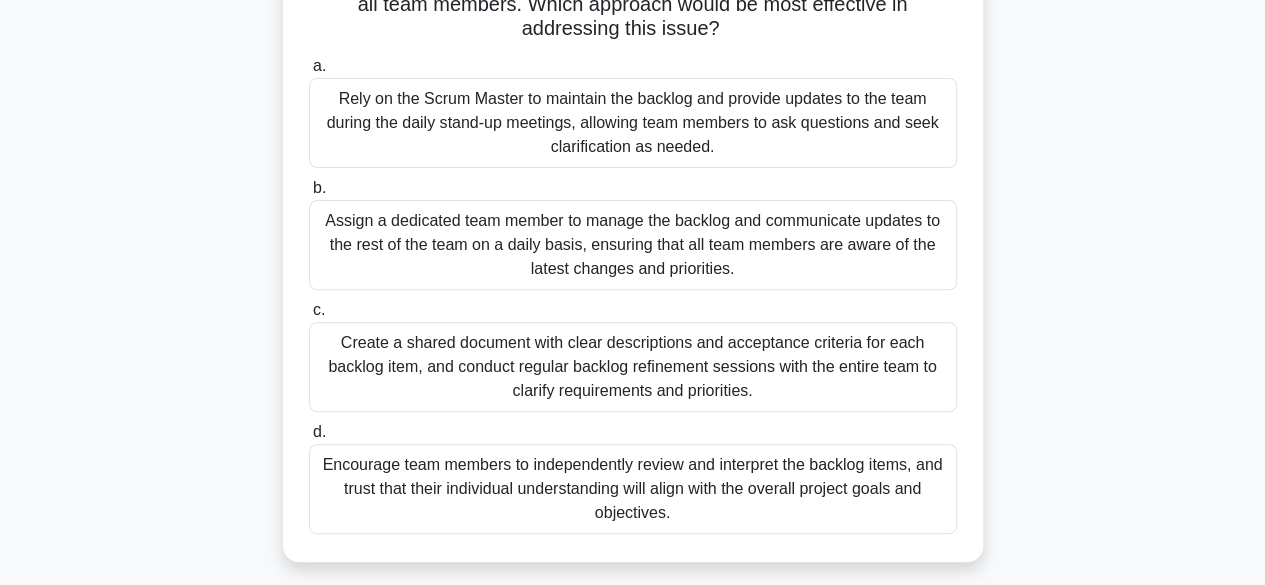 click on "Create a shared document with clear descriptions and acceptance criteria for each backlog item, and conduct regular backlog refinement sessions with the entire team to clarify requirements and priorities." at bounding box center (633, 367) 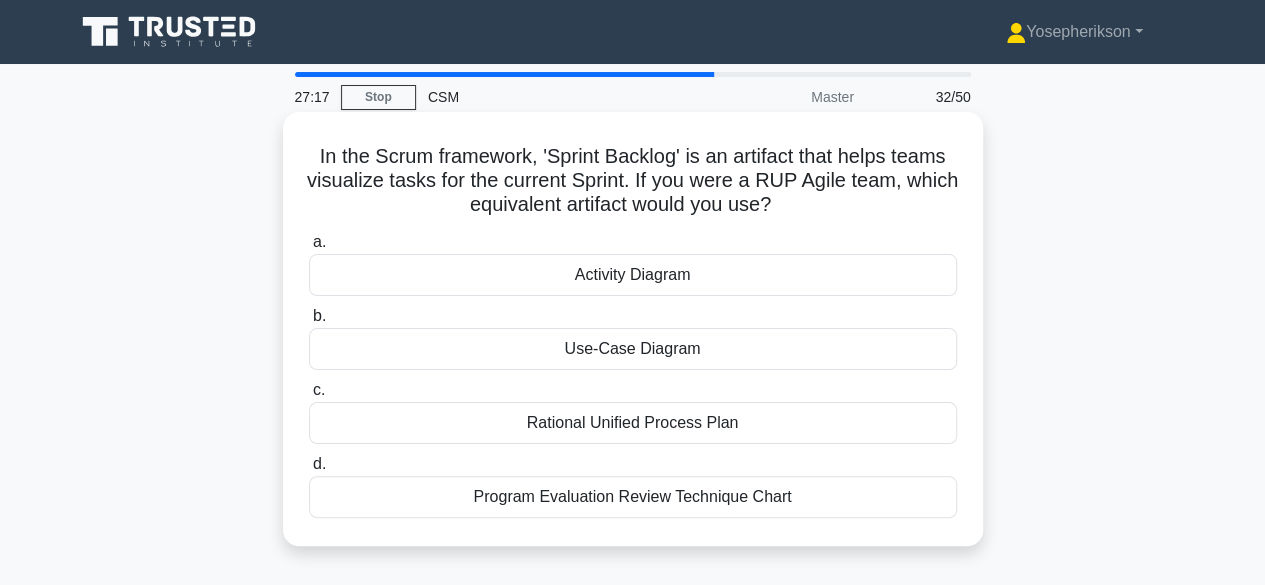 scroll, scrollTop: 0, scrollLeft: 0, axis: both 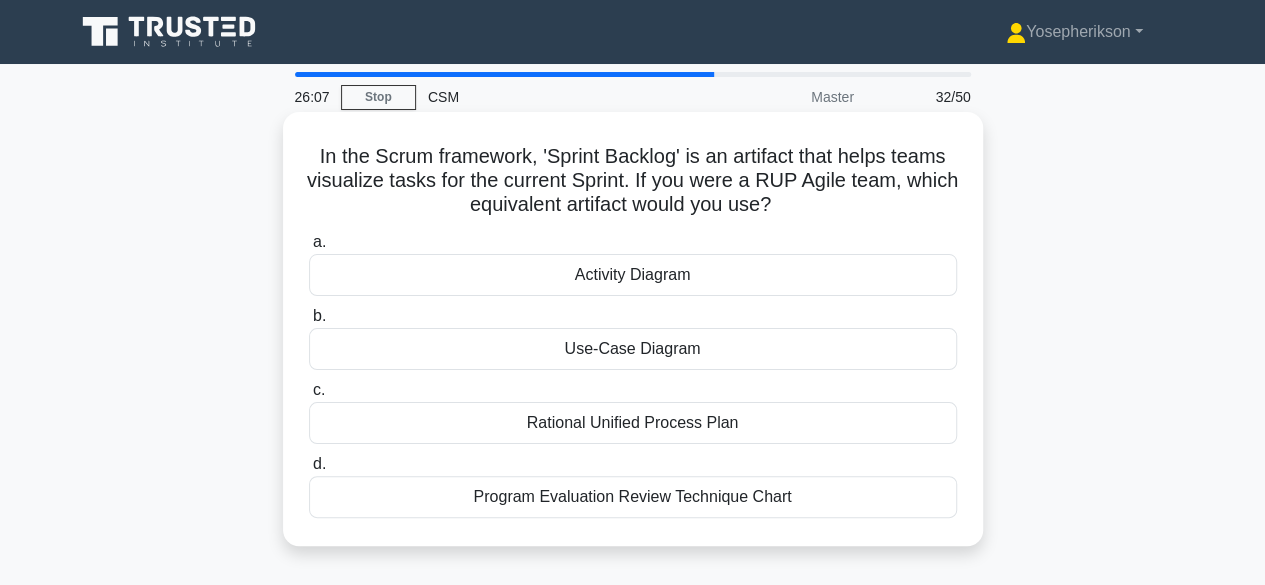 click on "Rational Unified Process Plan" at bounding box center [633, 423] 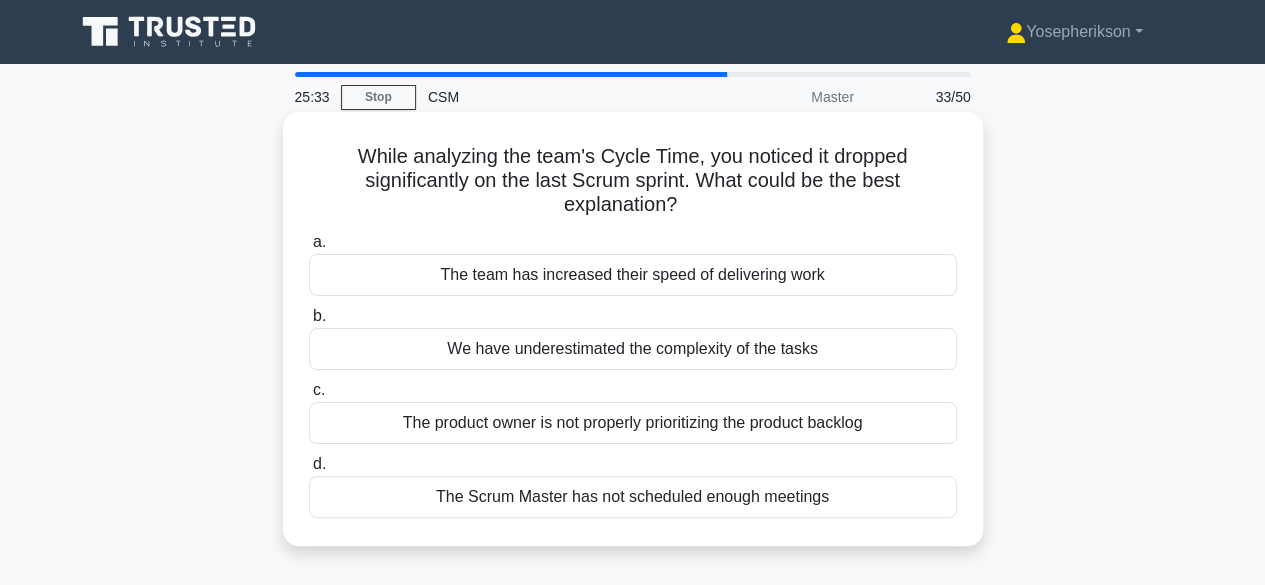 click on "The team has increased their speed of delivering work" at bounding box center [633, 275] 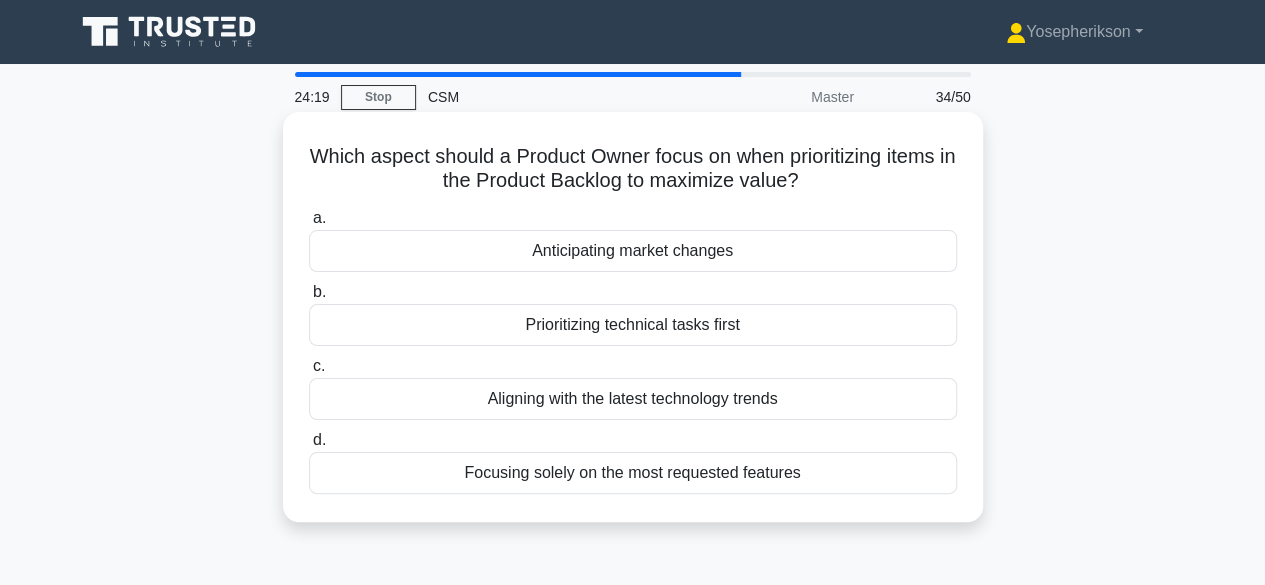 click on "Focusing solely on the most requested features" at bounding box center [633, 473] 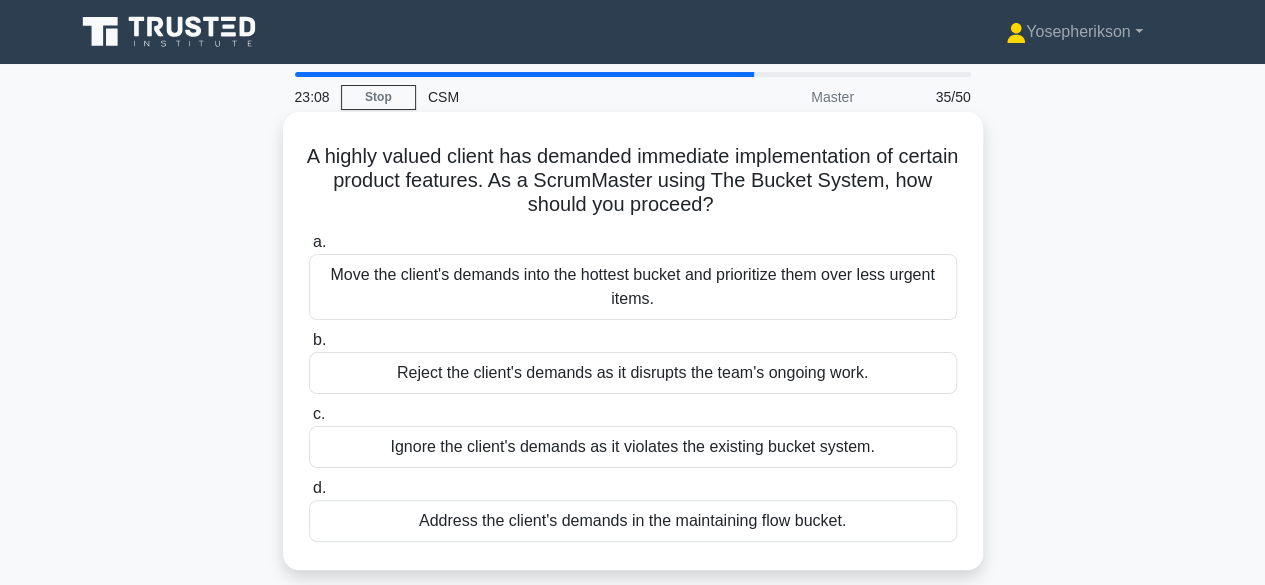 click on "Move the client's demands into the hottest bucket and prioritize them over less urgent items." at bounding box center (633, 287) 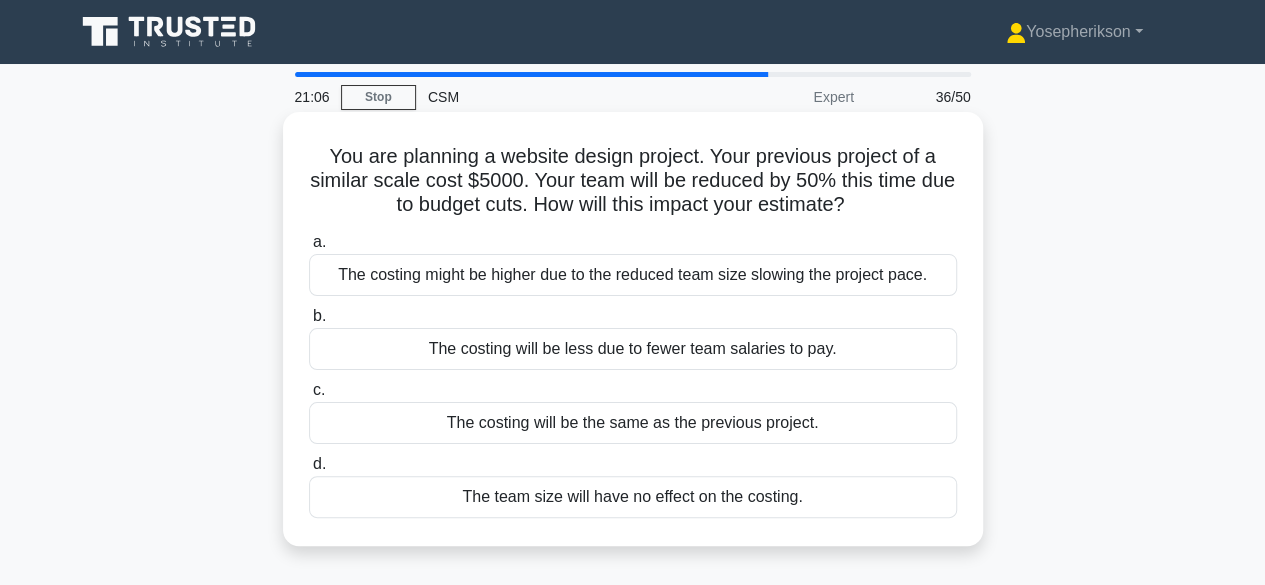 click on "The costing will be less due to fewer team salaries to pay." at bounding box center [633, 349] 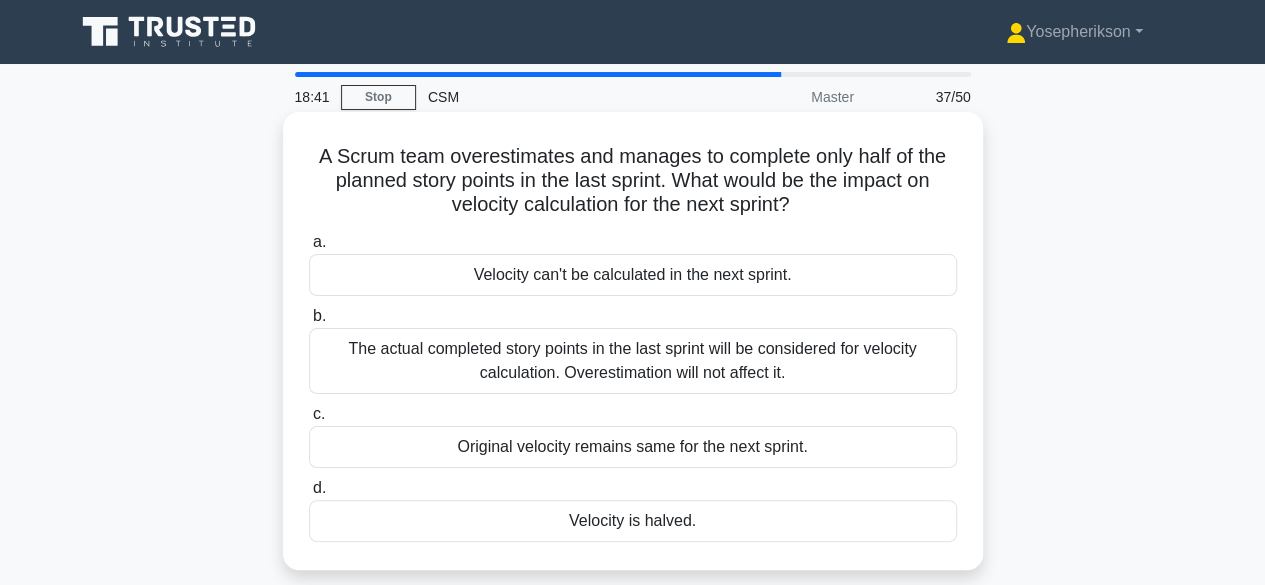 click on "Velocity is halved." at bounding box center (633, 521) 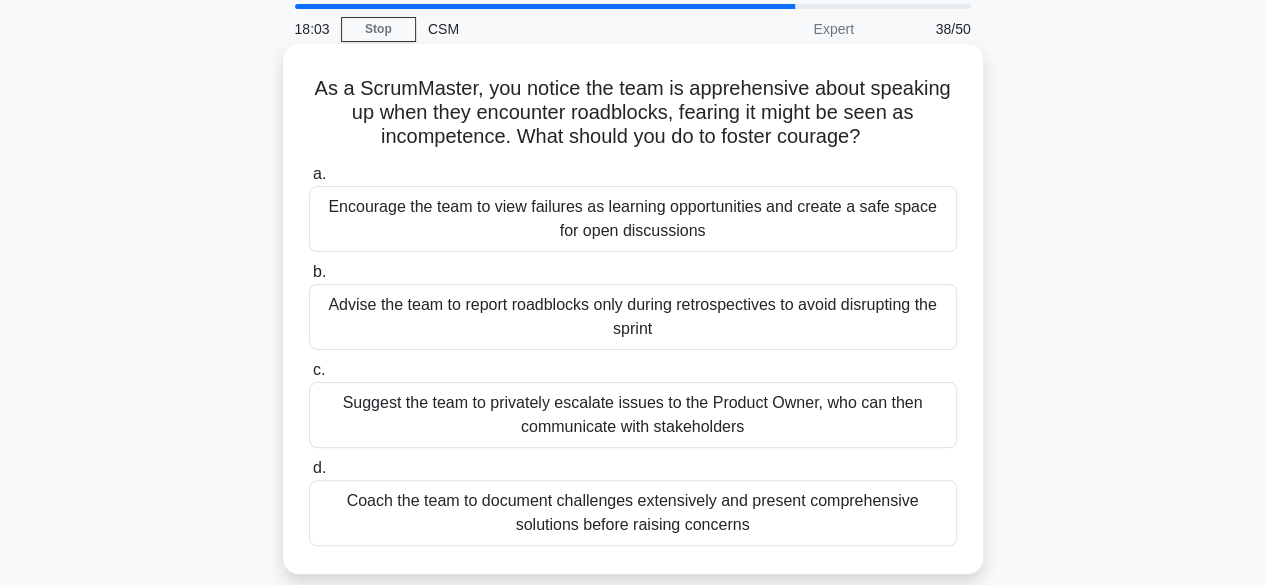 scroll, scrollTop: 100, scrollLeft: 0, axis: vertical 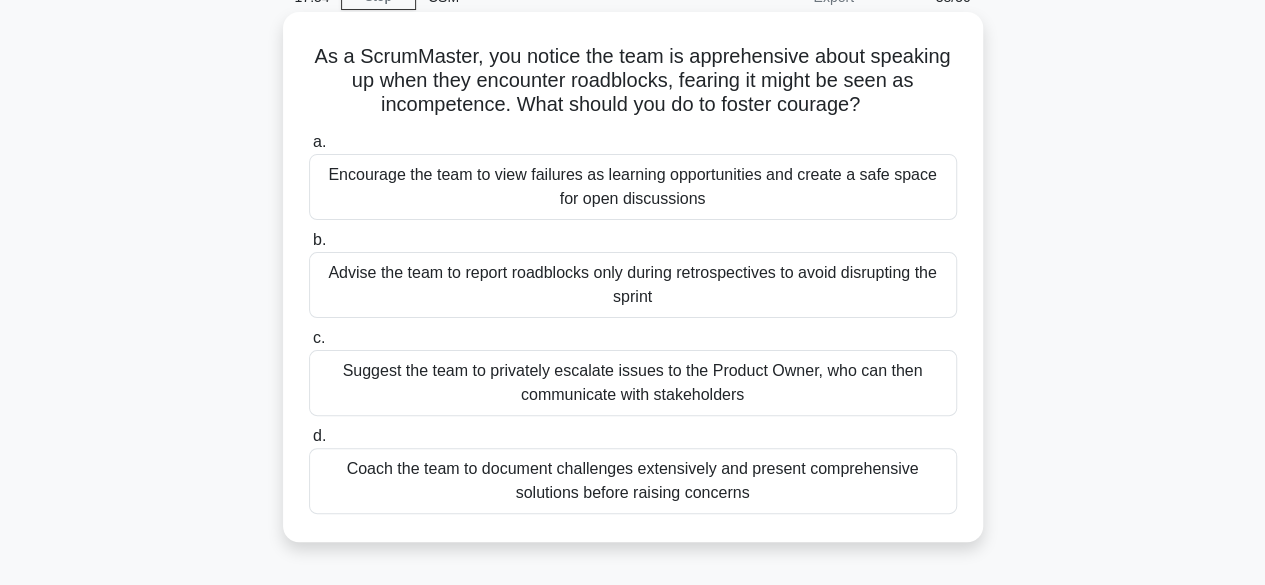 click on "Encourage the team to view failures as learning opportunities and create a safe space for open discussions" at bounding box center (633, 187) 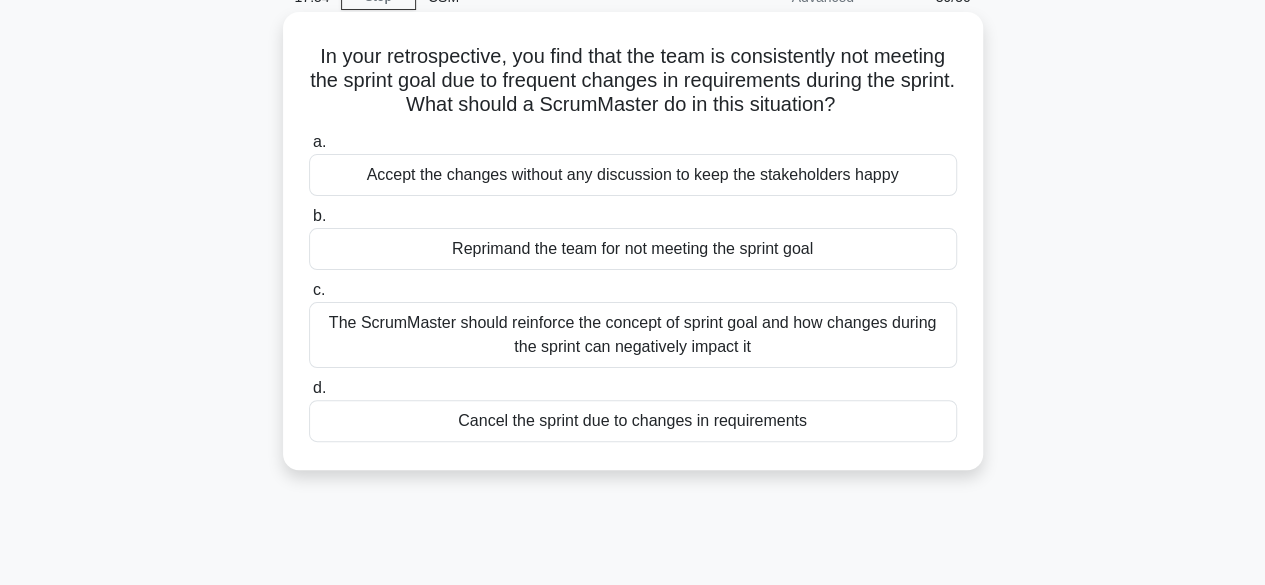 scroll, scrollTop: 0, scrollLeft: 0, axis: both 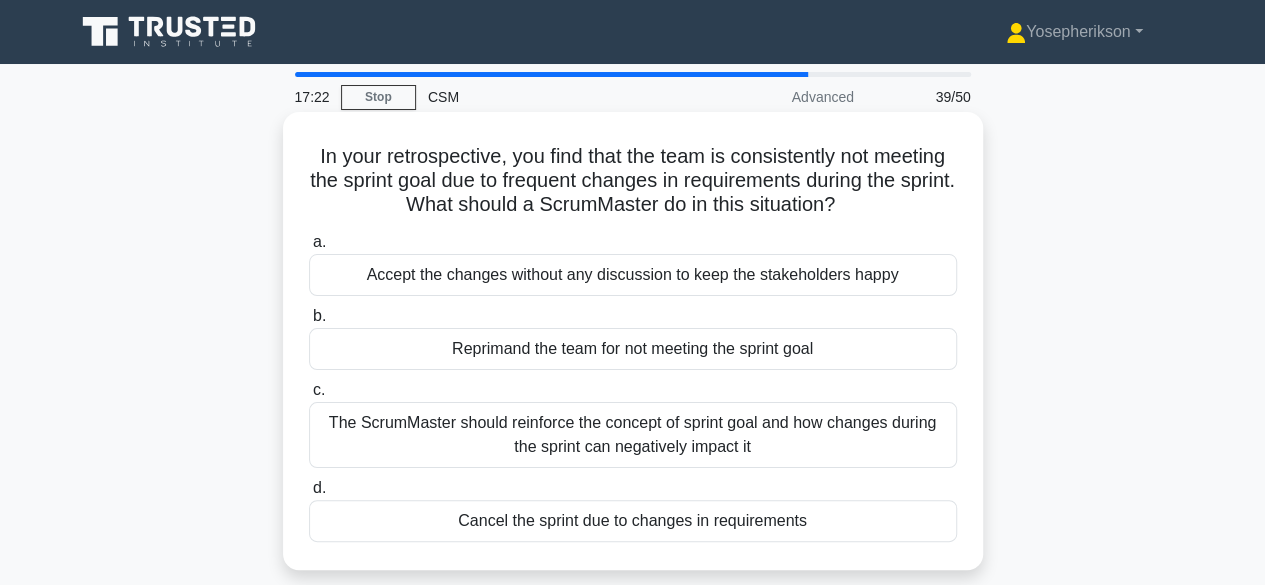 click on "The ScrumMaster should reinforce the concept of sprint goal and how changes during the sprint can negatively impact it" at bounding box center (633, 435) 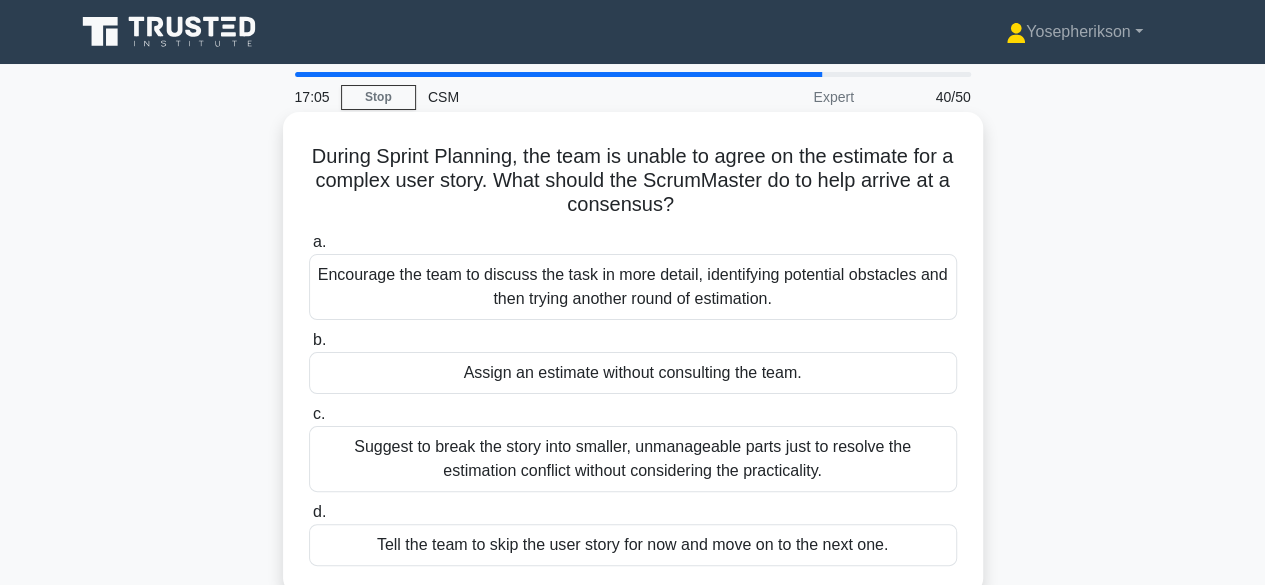 scroll, scrollTop: 100, scrollLeft: 0, axis: vertical 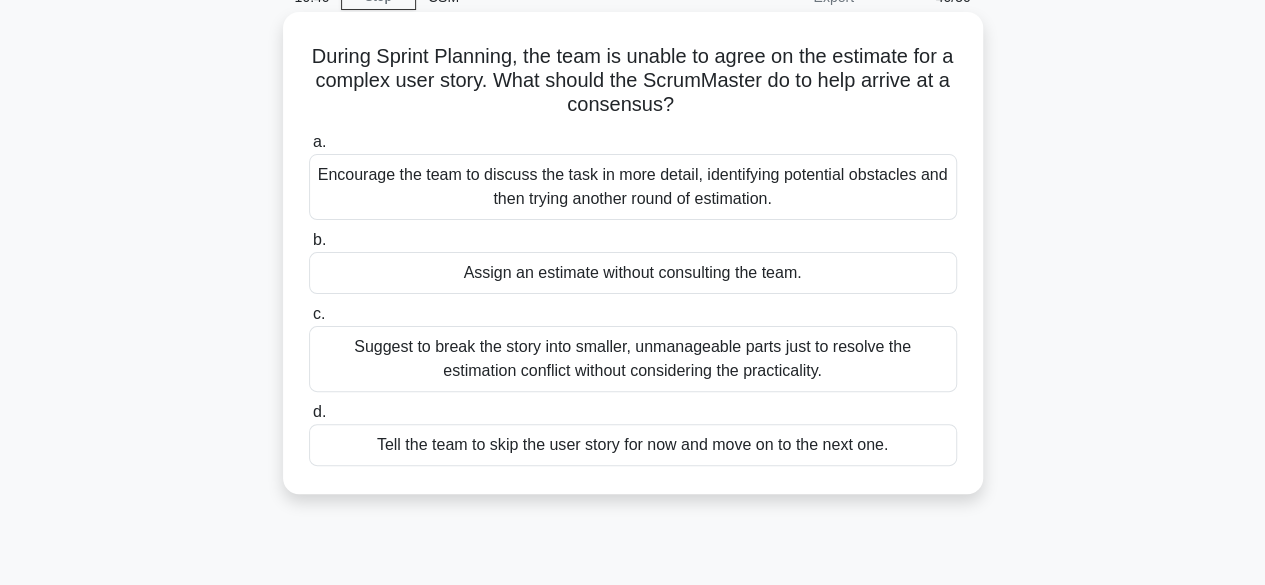 click on "Encourage the team to discuss the task in more detail, identifying potential obstacles and then trying another round of estimation." at bounding box center [633, 187] 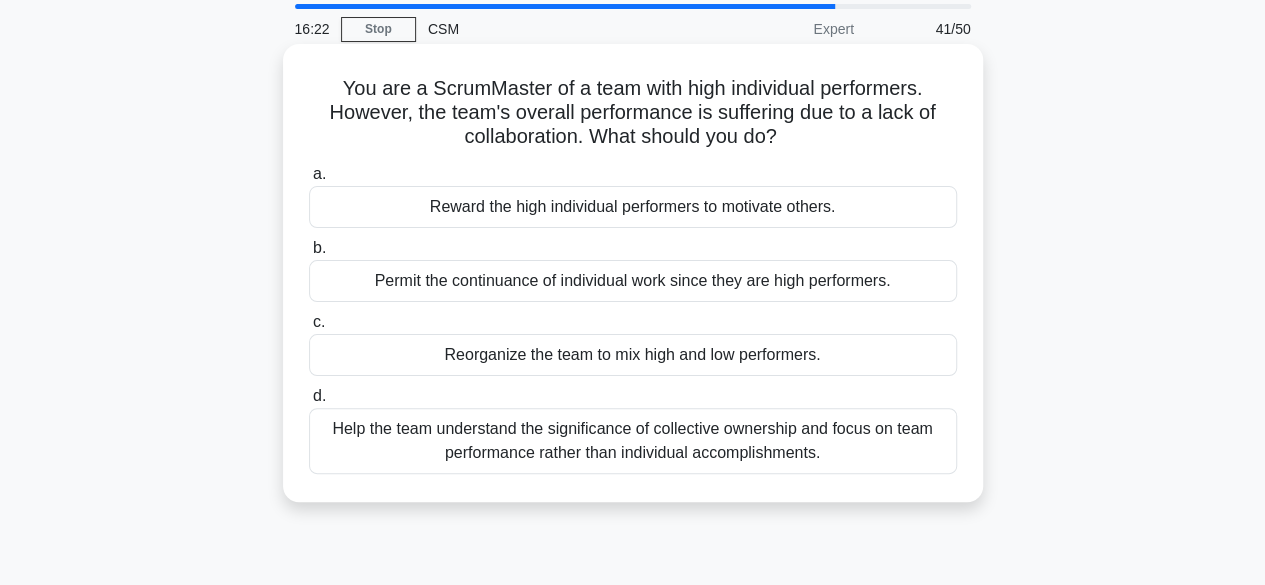 scroll, scrollTop: 100, scrollLeft: 0, axis: vertical 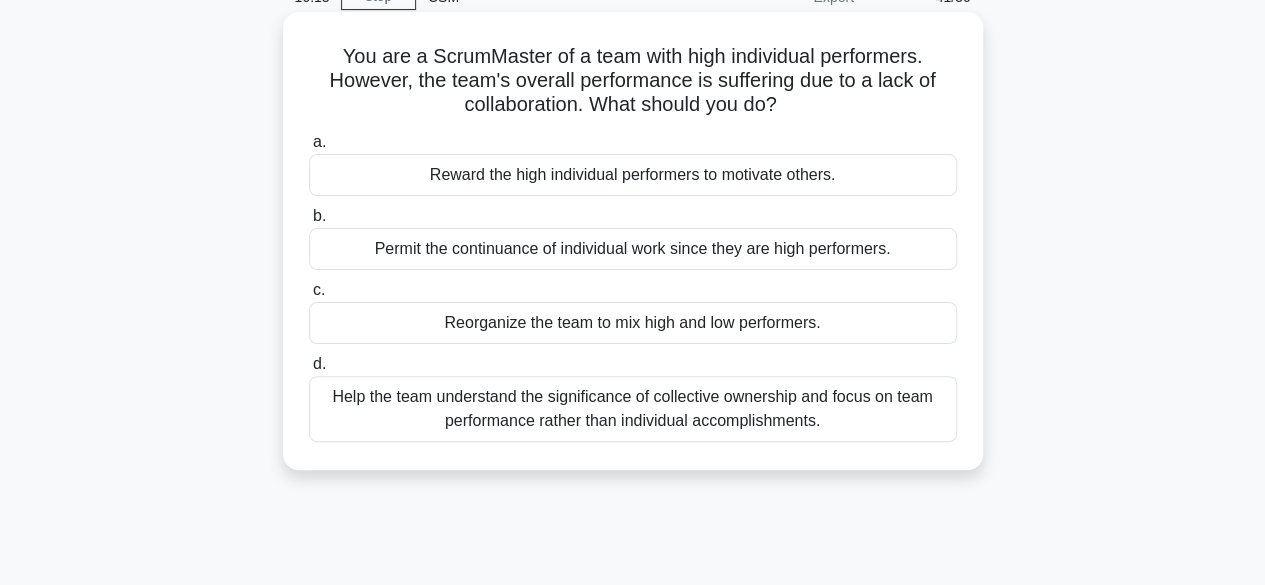 click on "Help the team understand the significance of collective ownership and focus on team performance rather than individual accomplishments." at bounding box center (633, 409) 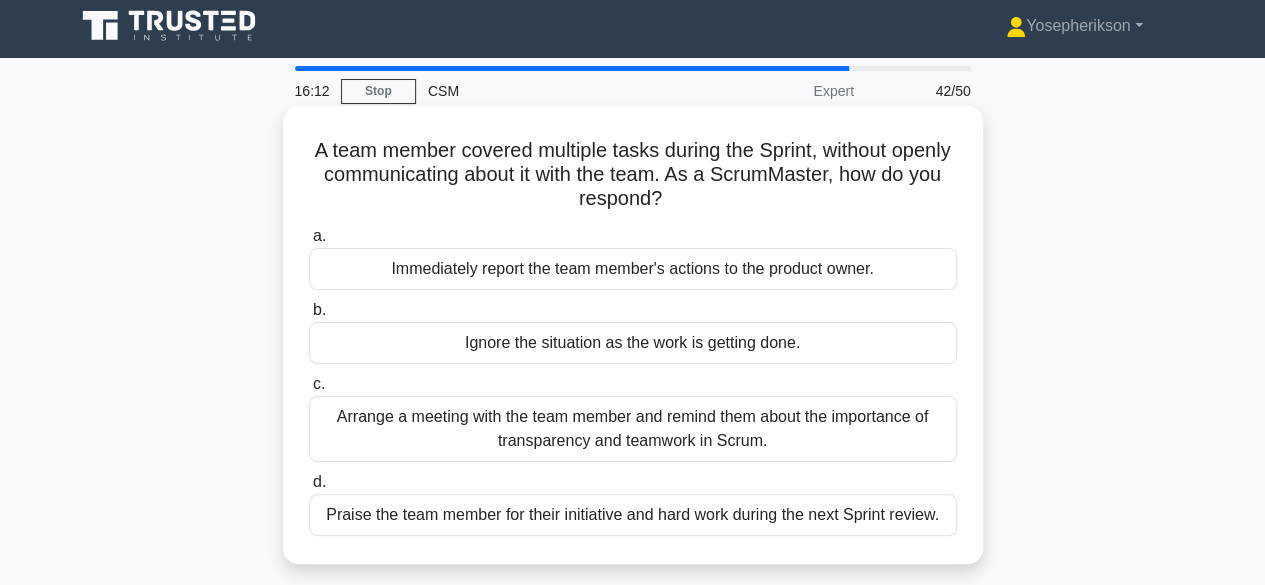 scroll, scrollTop: 0, scrollLeft: 0, axis: both 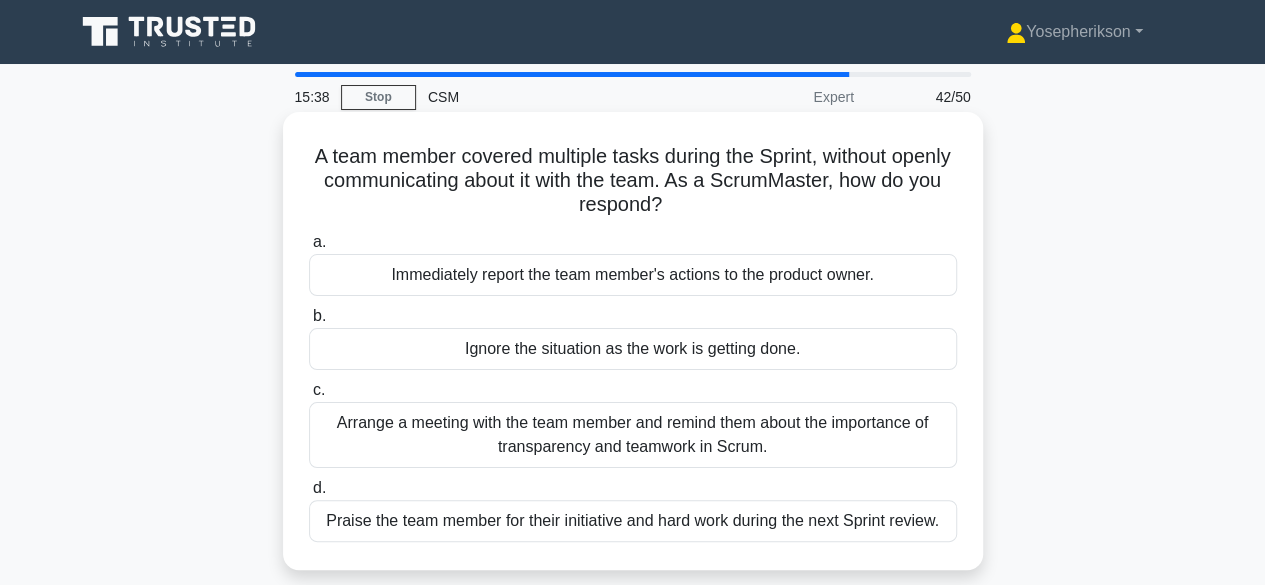 click on "Arrange a meeting with the team member and remind them about the importance of transparency and teamwork in Scrum." at bounding box center (633, 435) 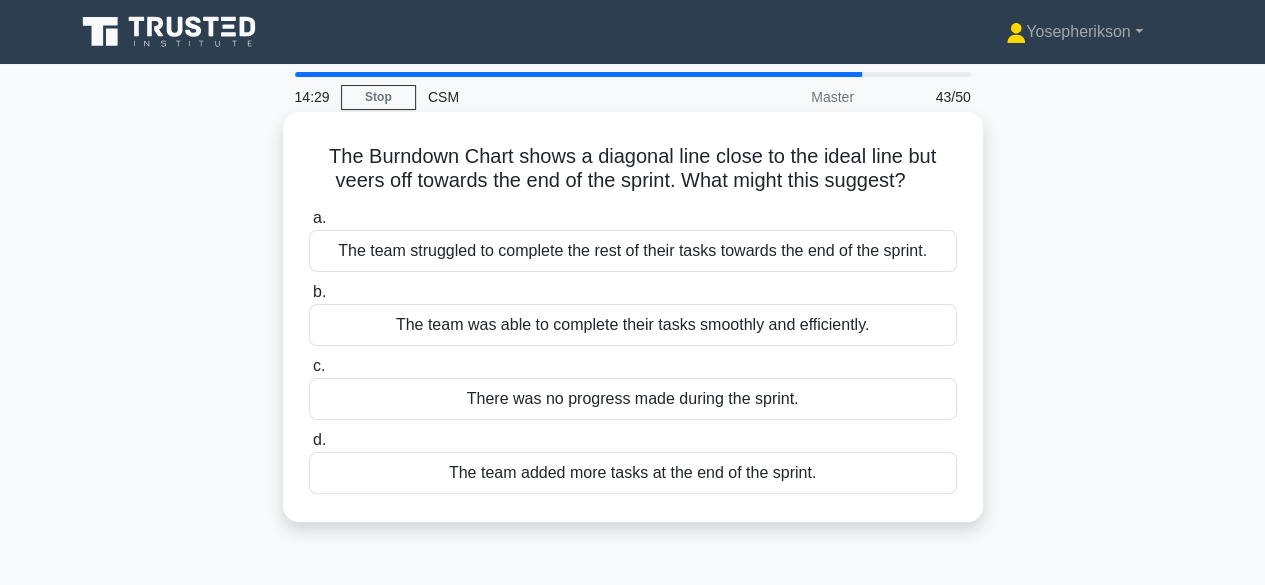 click on "The team struggled to complete the rest of their tasks towards the end of the sprint." at bounding box center [633, 251] 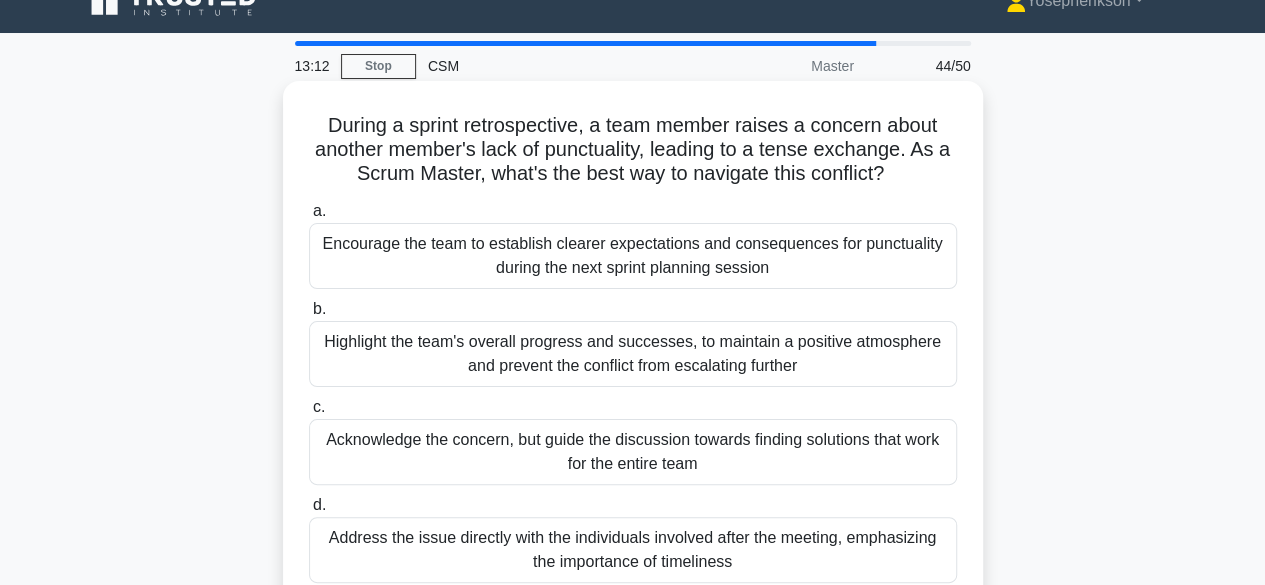 scroll, scrollTop: 0, scrollLeft: 0, axis: both 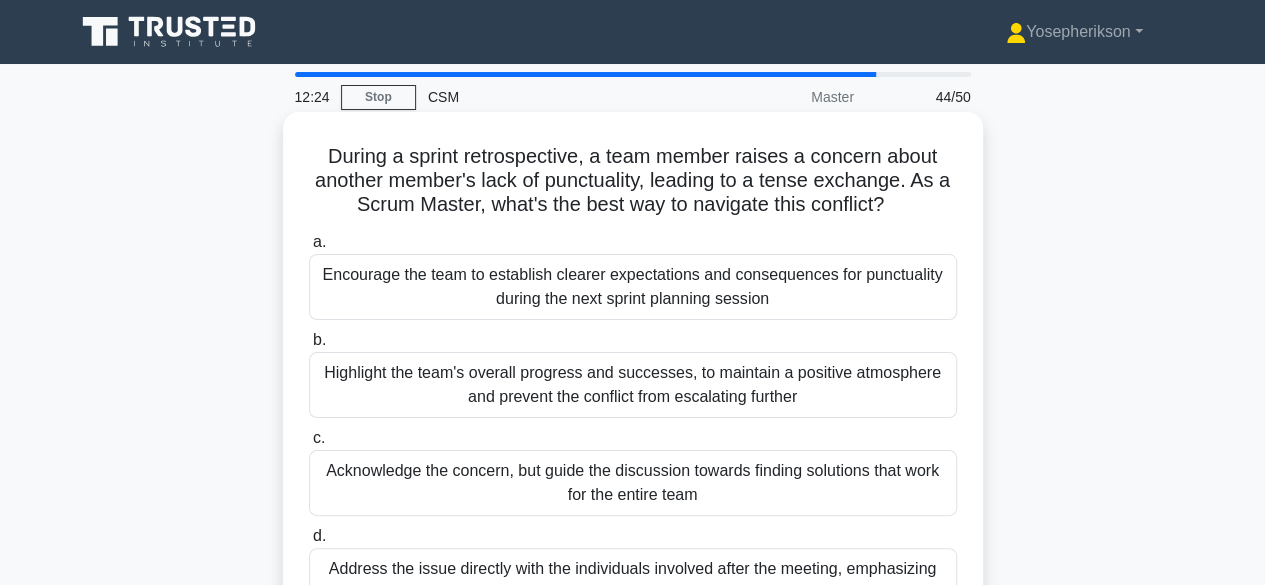 click on "Acknowledge the concern, but guide the discussion towards finding solutions that work for the entire team" at bounding box center (633, 483) 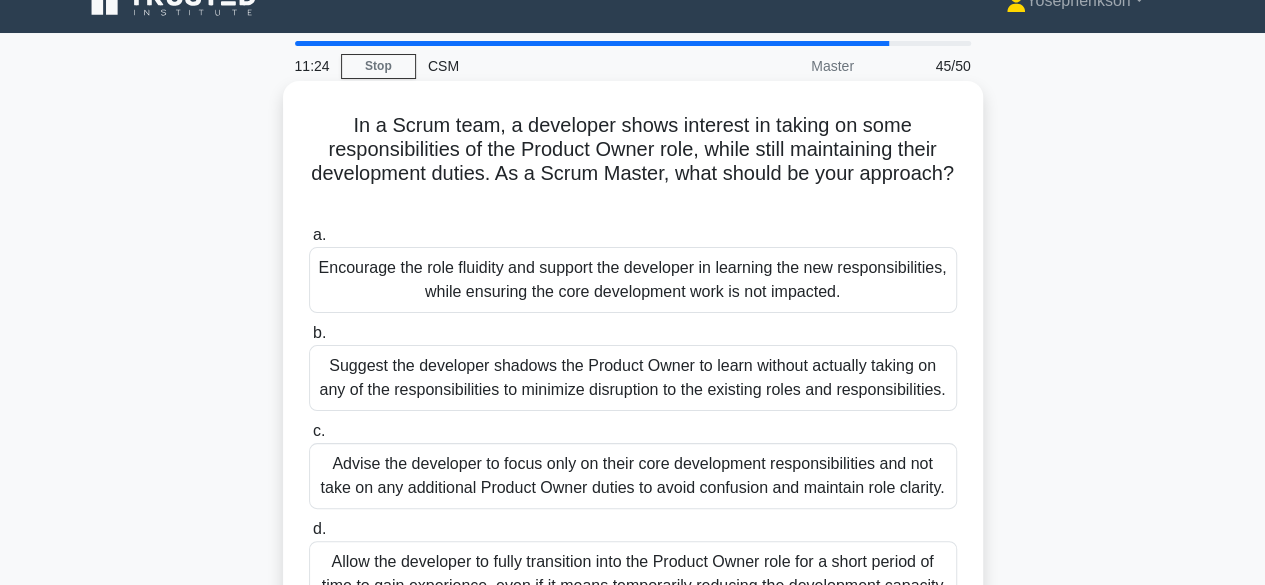 scroll, scrollTop: 0, scrollLeft: 0, axis: both 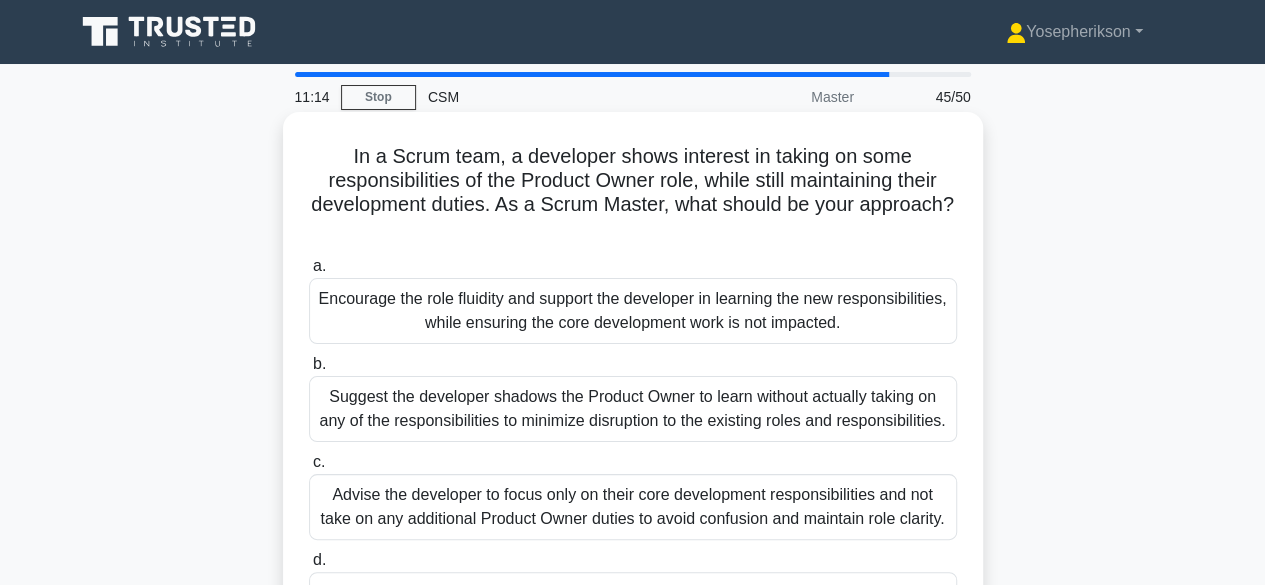 click on "Suggest the developer shadows the Product Owner to learn without actually taking on any of the responsibilities to minimize disruption to the existing roles and responsibilities." at bounding box center (633, 409) 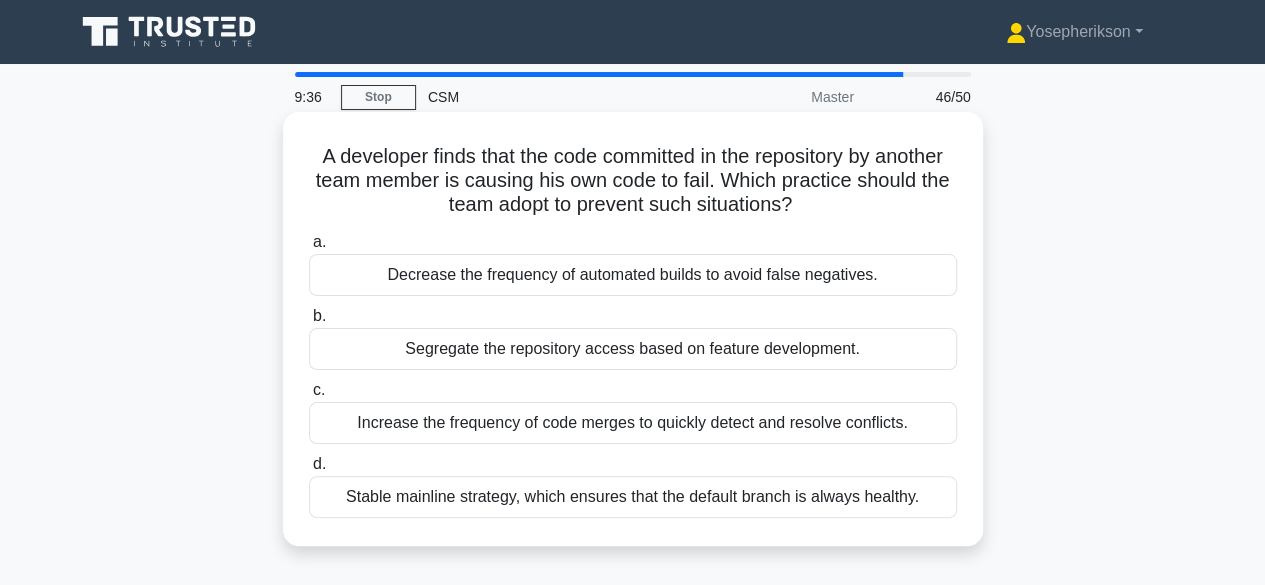 click on "Increase the frequency of code merges to quickly detect and resolve conflicts." at bounding box center [633, 423] 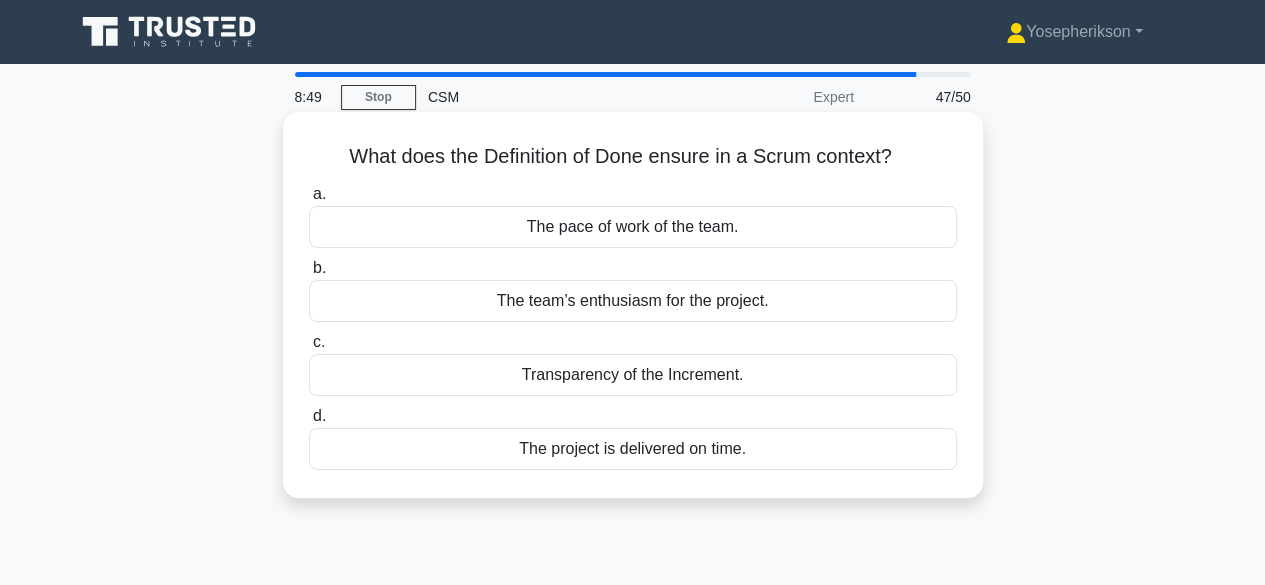 click on "Transparency of the Increment." at bounding box center [633, 375] 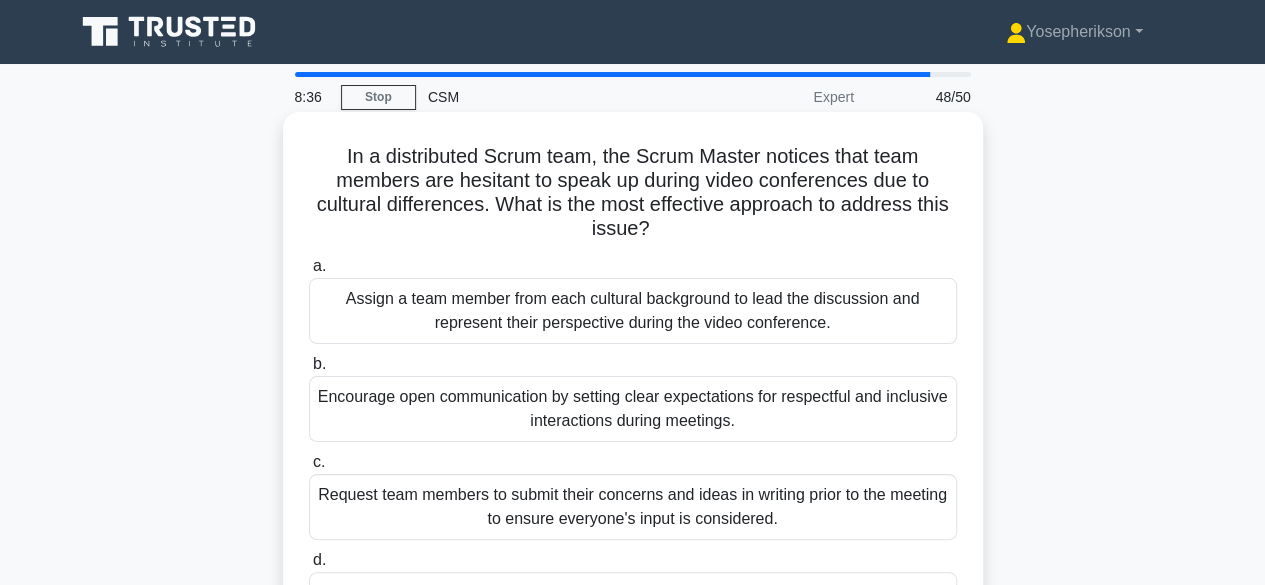 scroll, scrollTop: 100, scrollLeft: 0, axis: vertical 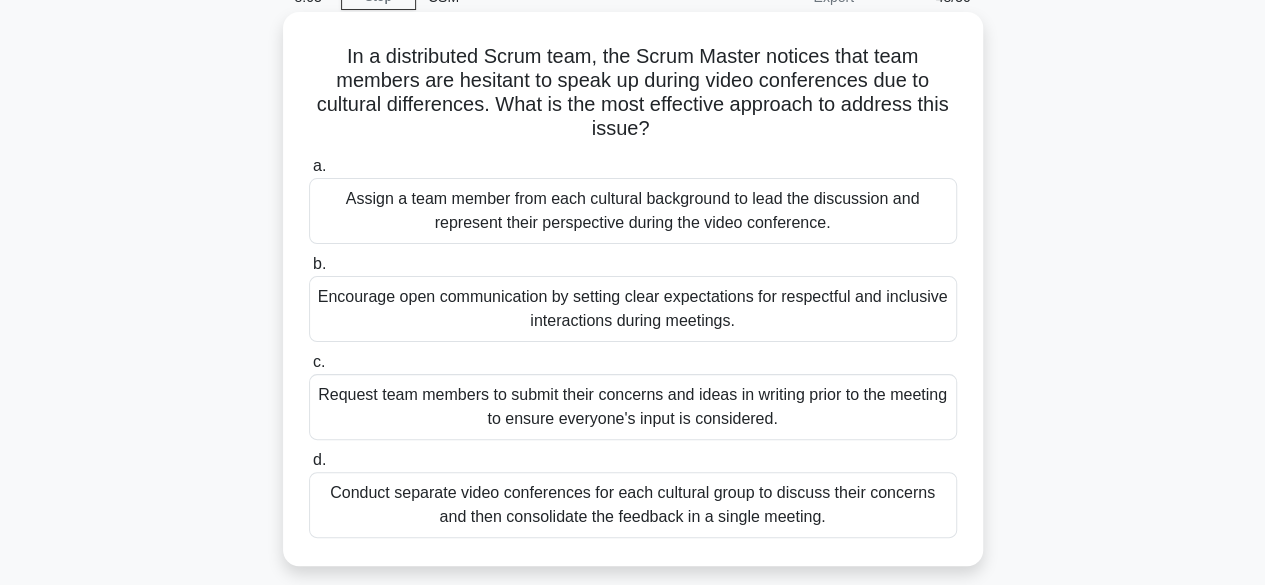 click on "Encourage open communication by setting clear expectations for respectful and inclusive interactions during meetings." at bounding box center [633, 309] 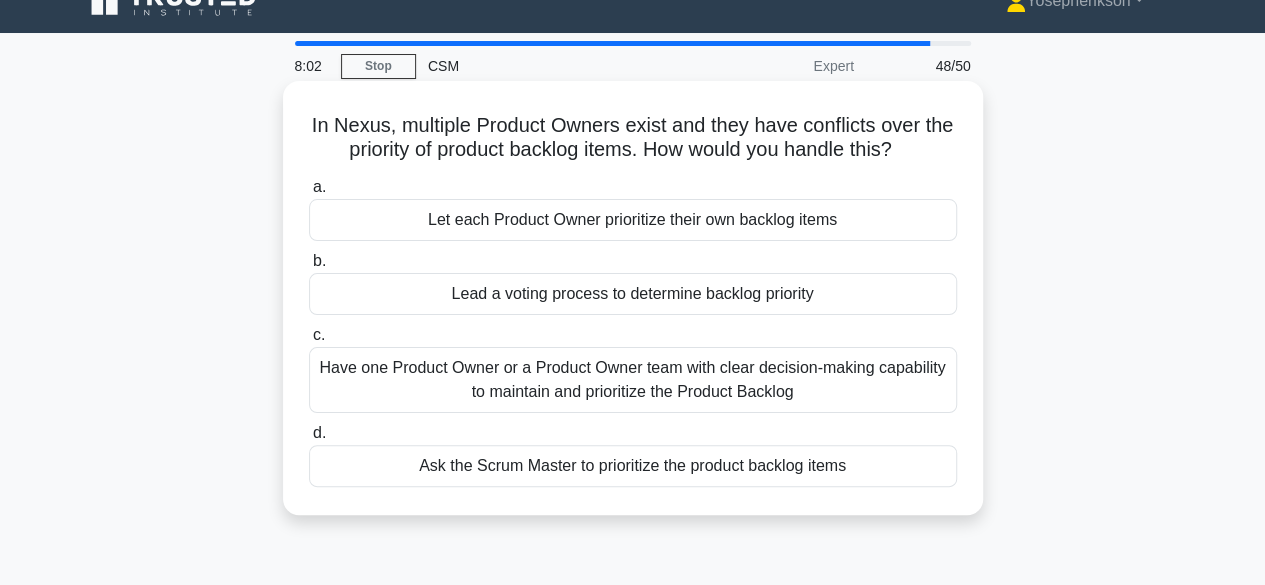 scroll, scrollTop: 0, scrollLeft: 0, axis: both 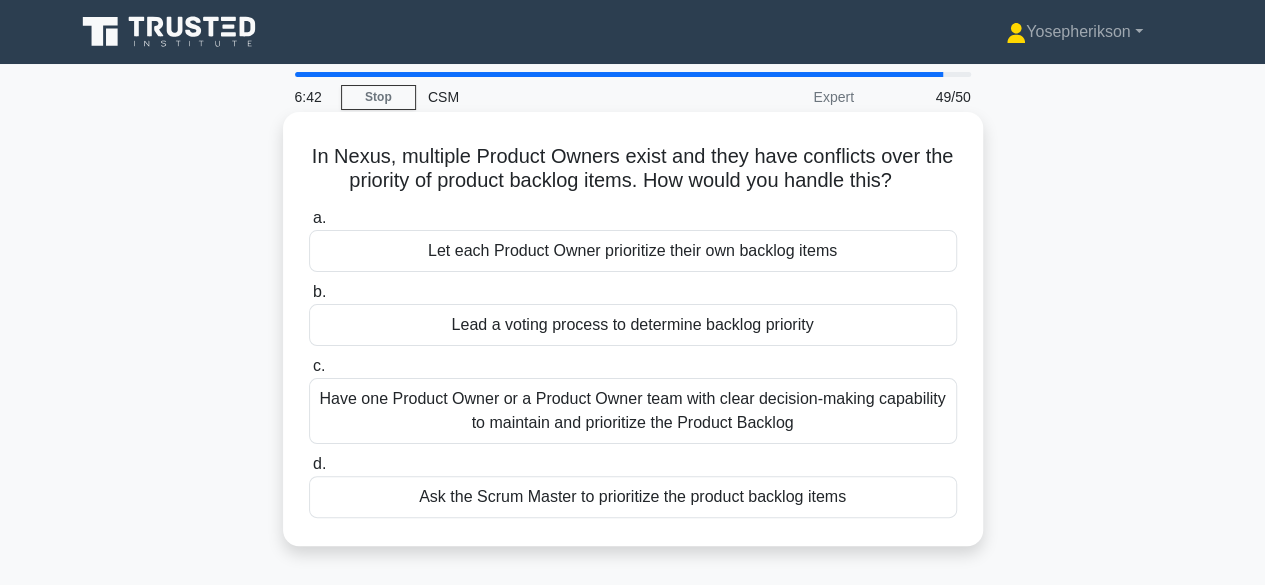 click on "Lead a voting process to determine backlog priority" at bounding box center (633, 325) 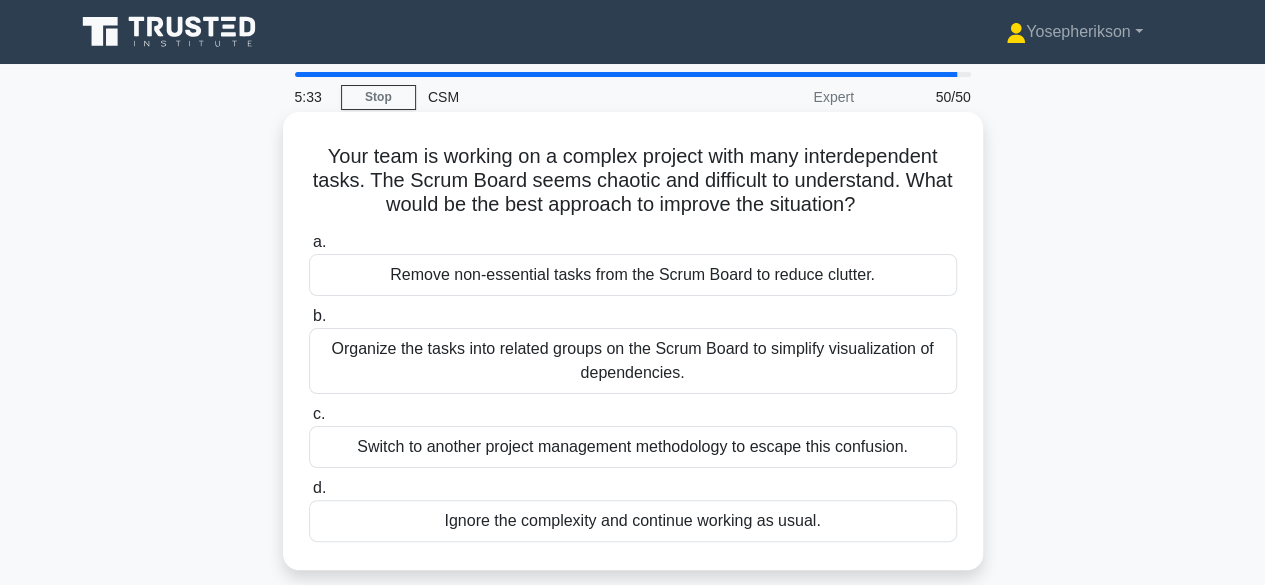 click on "Organize the tasks into related groups on the Scrum Board to simplify visualization of dependencies." at bounding box center [633, 361] 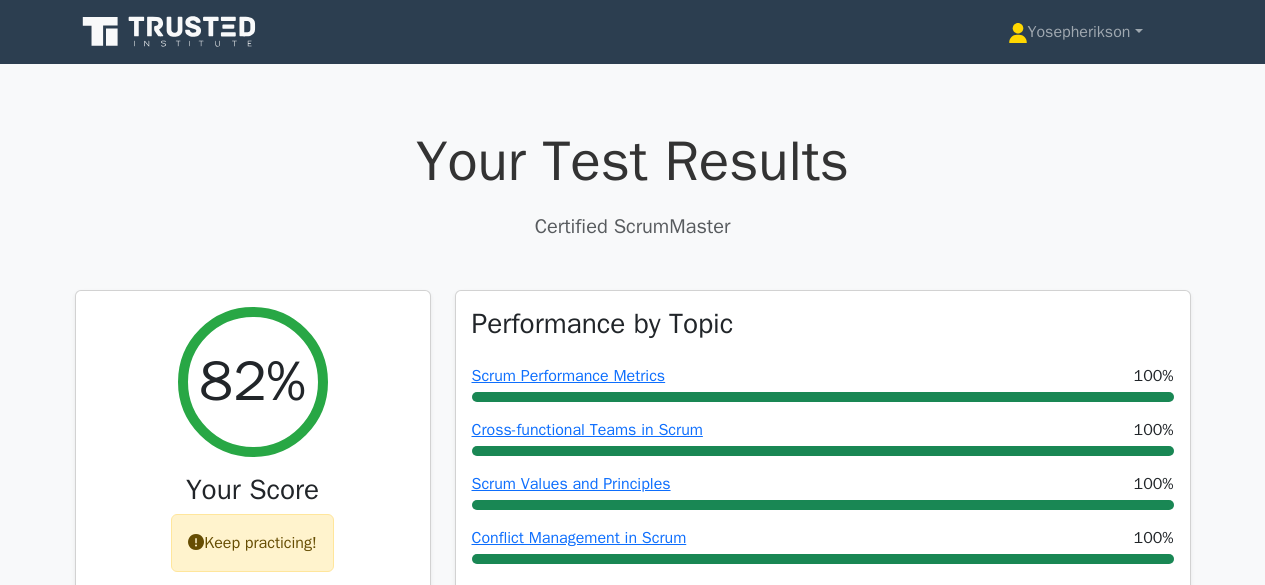 scroll, scrollTop: 0, scrollLeft: 0, axis: both 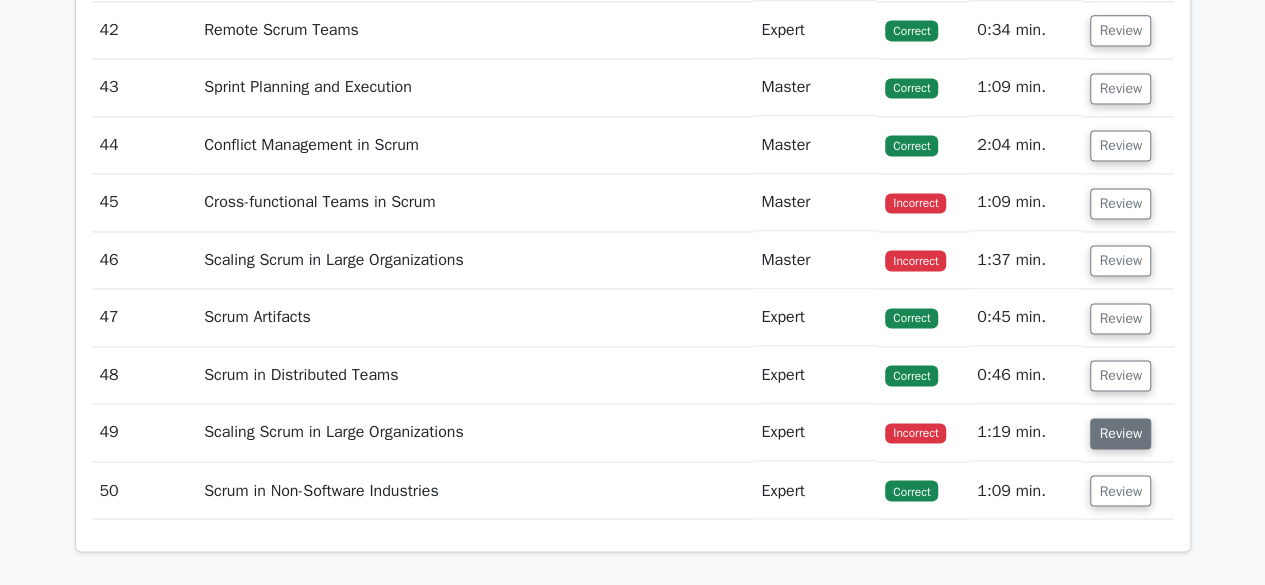 click on "Review" at bounding box center (1120, 433) 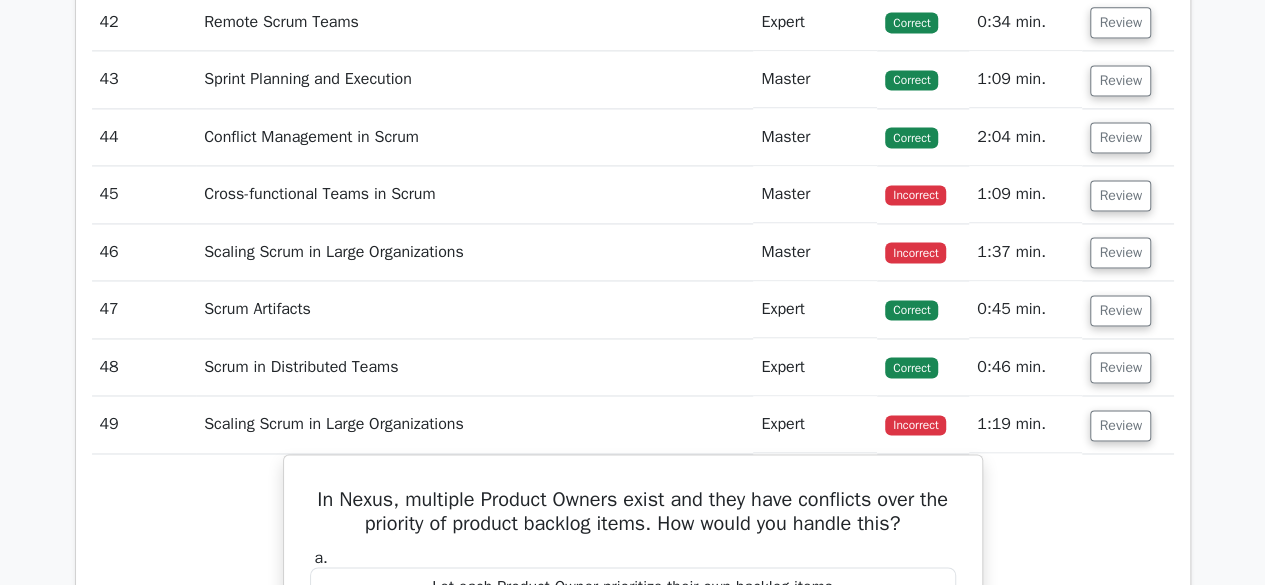scroll, scrollTop: 5200, scrollLeft: 0, axis: vertical 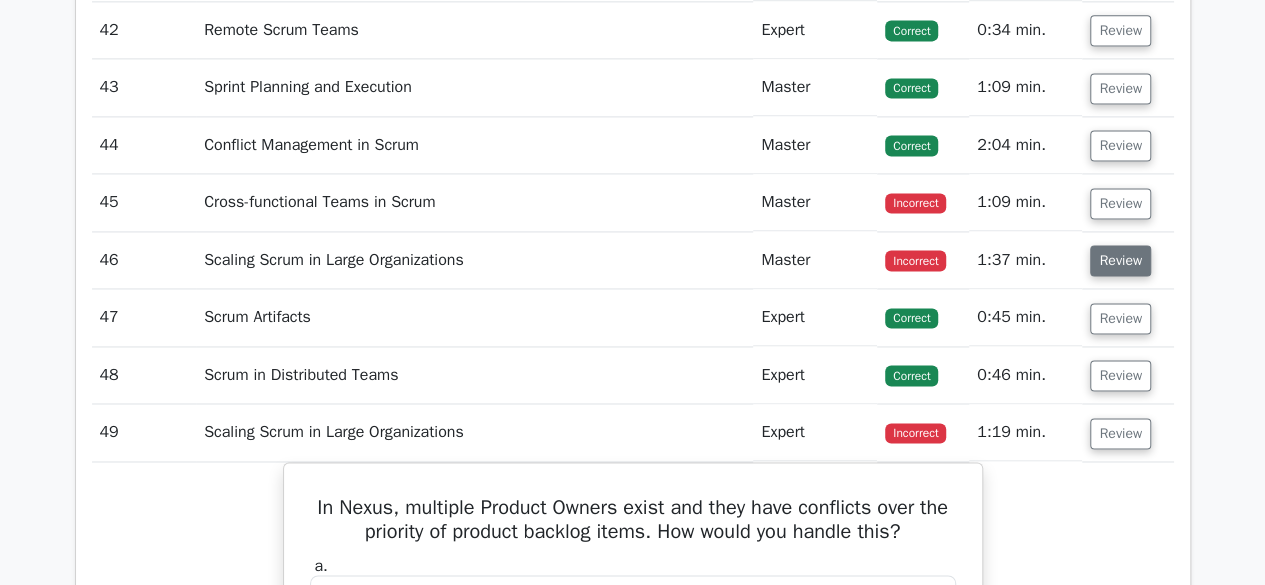 click on "Review" at bounding box center [1120, 260] 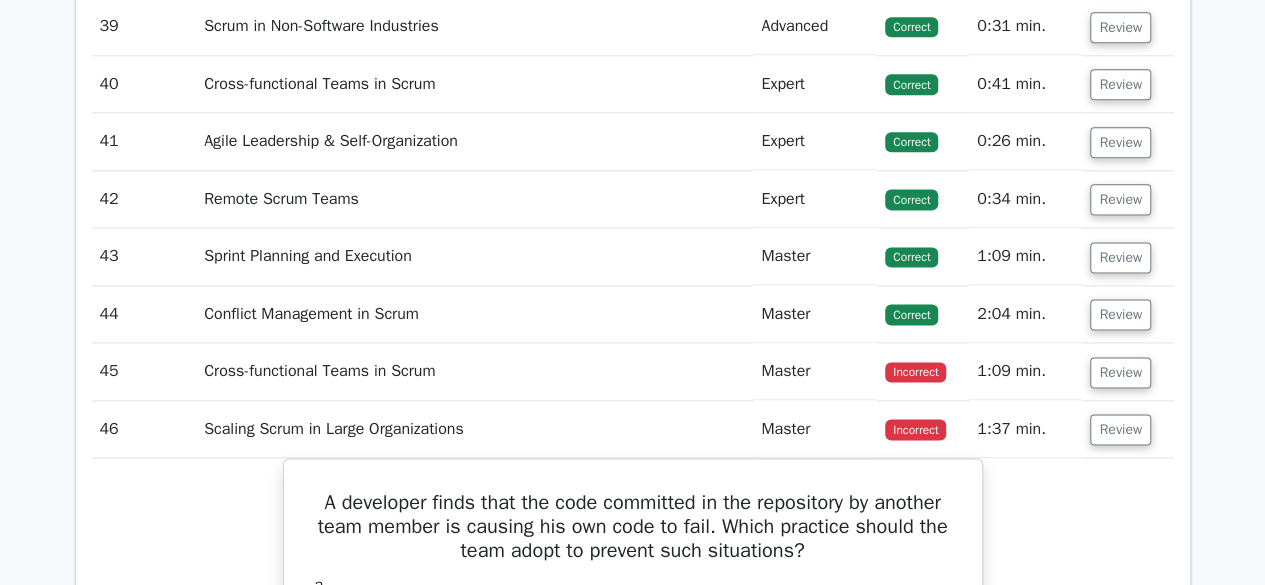 scroll, scrollTop: 5000, scrollLeft: 0, axis: vertical 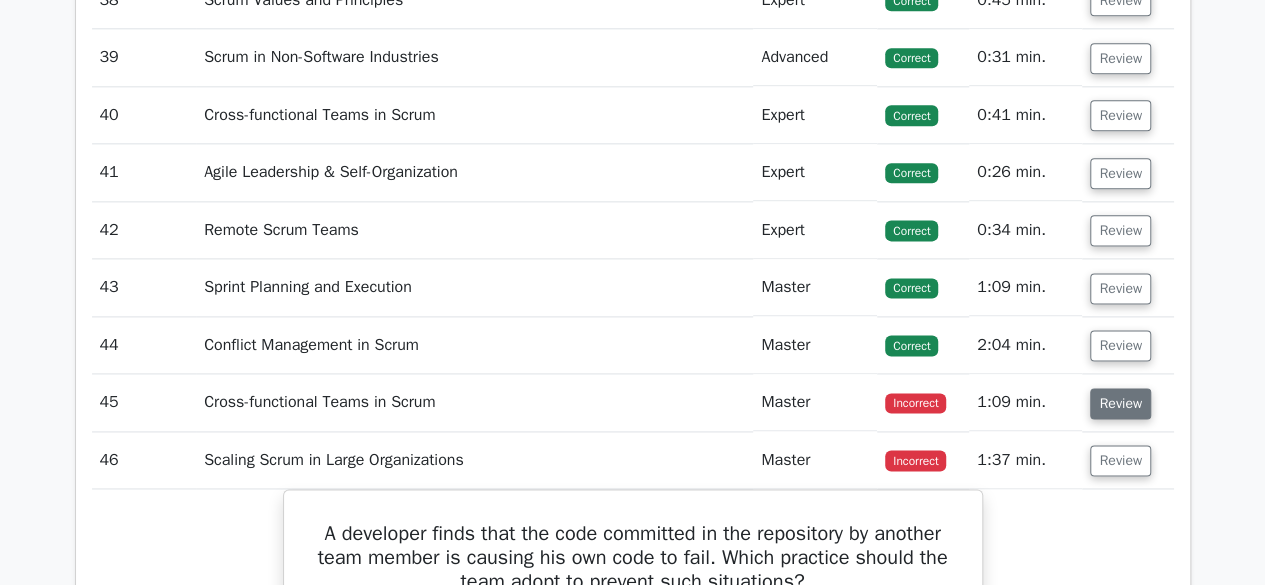 click on "Review" at bounding box center [1120, 403] 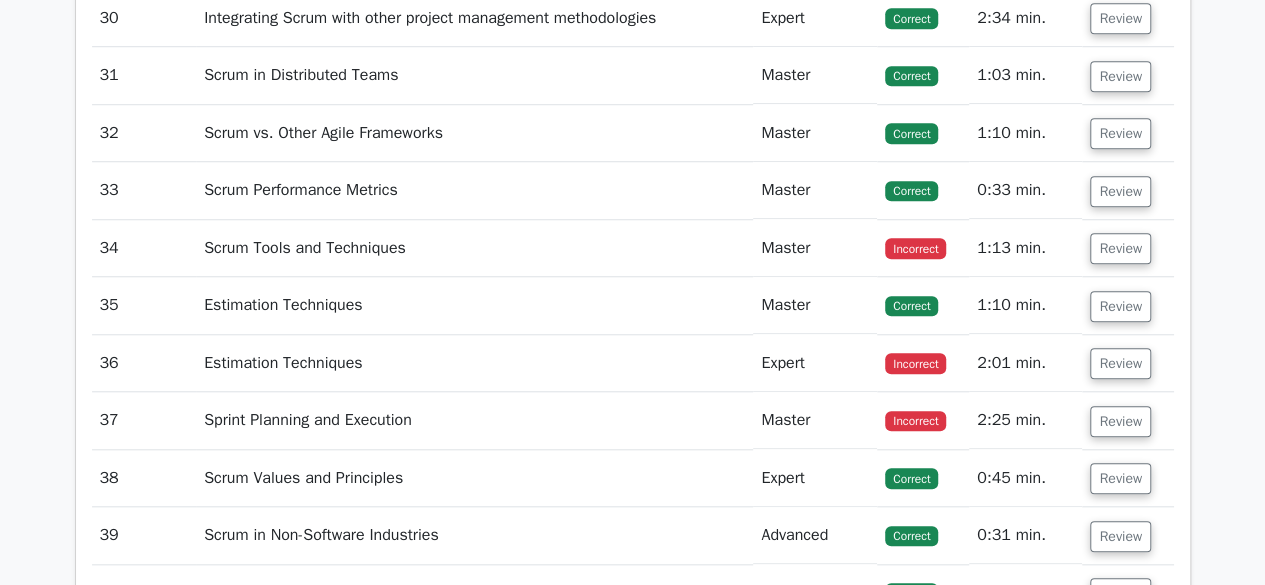 scroll, scrollTop: 4500, scrollLeft: 0, axis: vertical 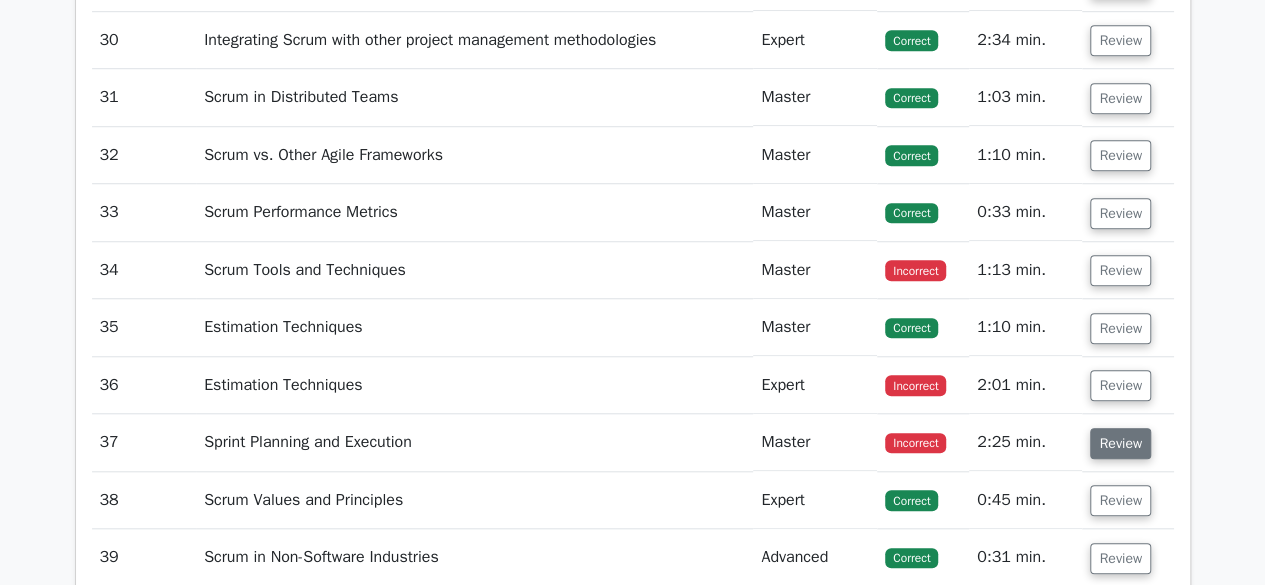 click on "Review" at bounding box center (1120, 443) 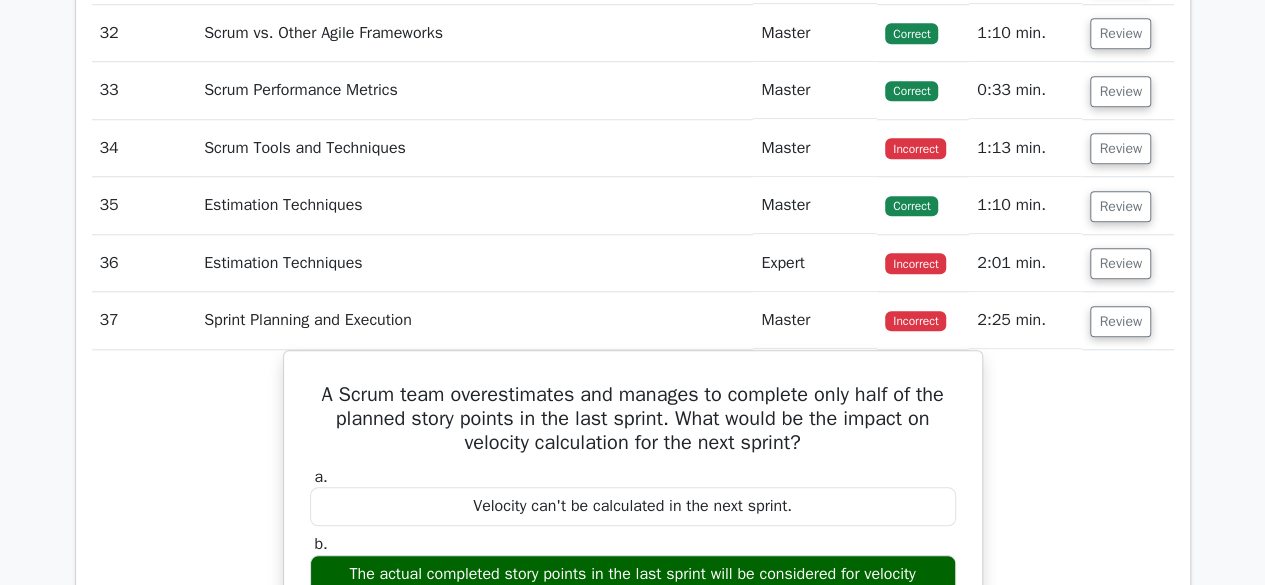 scroll, scrollTop: 4500, scrollLeft: 0, axis: vertical 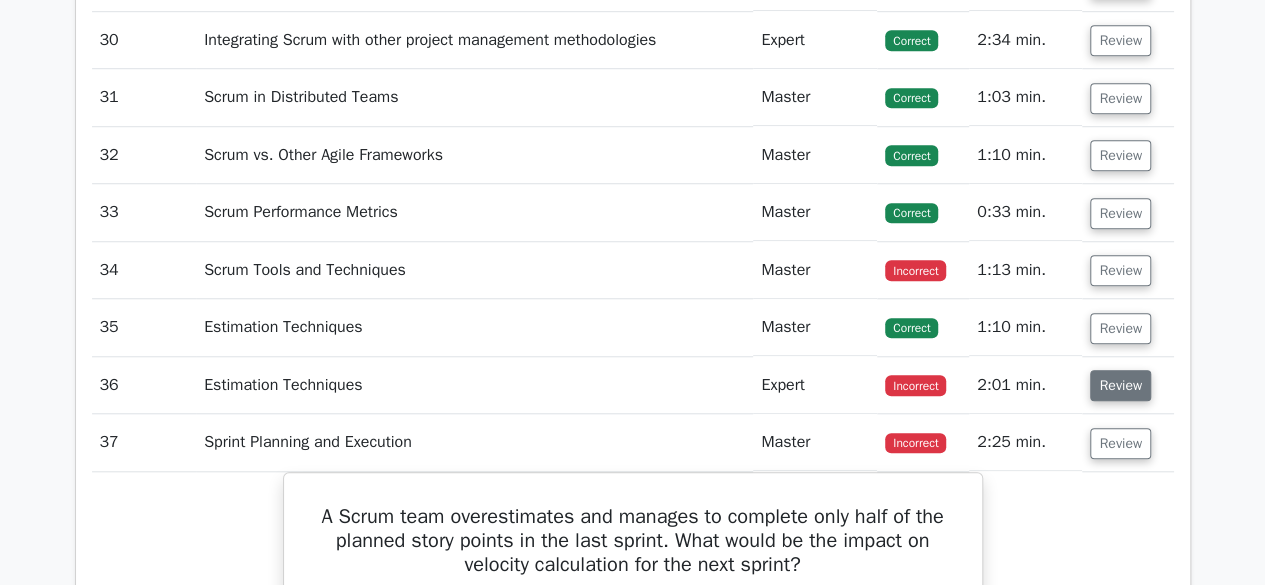 click on "Review" at bounding box center [1120, 385] 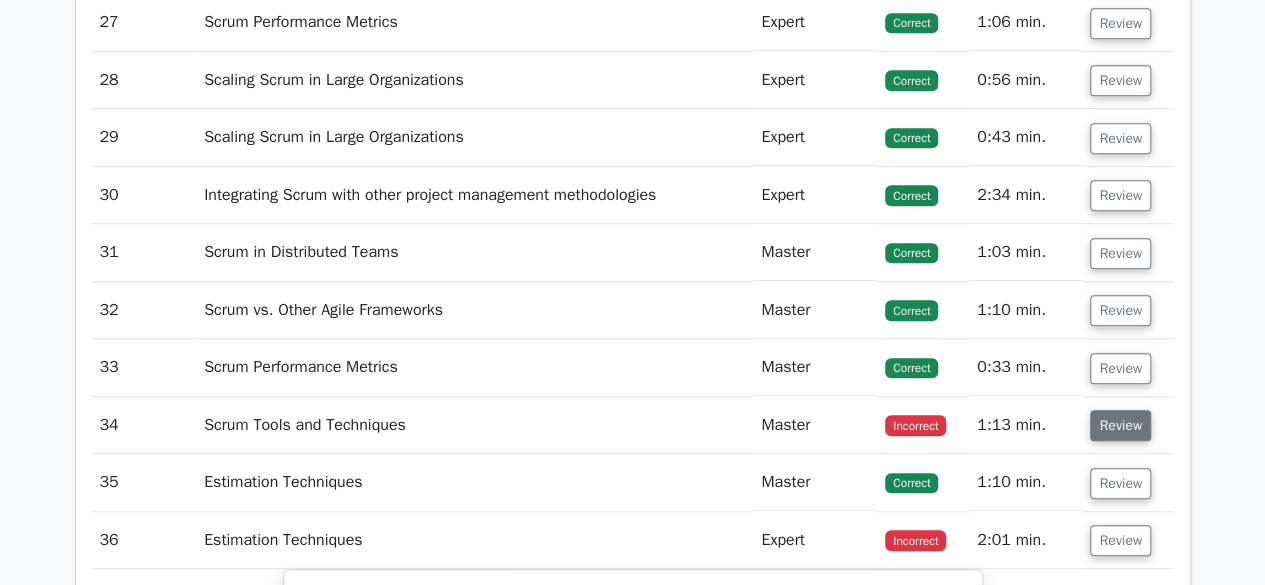 scroll, scrollTop: 4300, scrollLeft: 0, axis: vertical 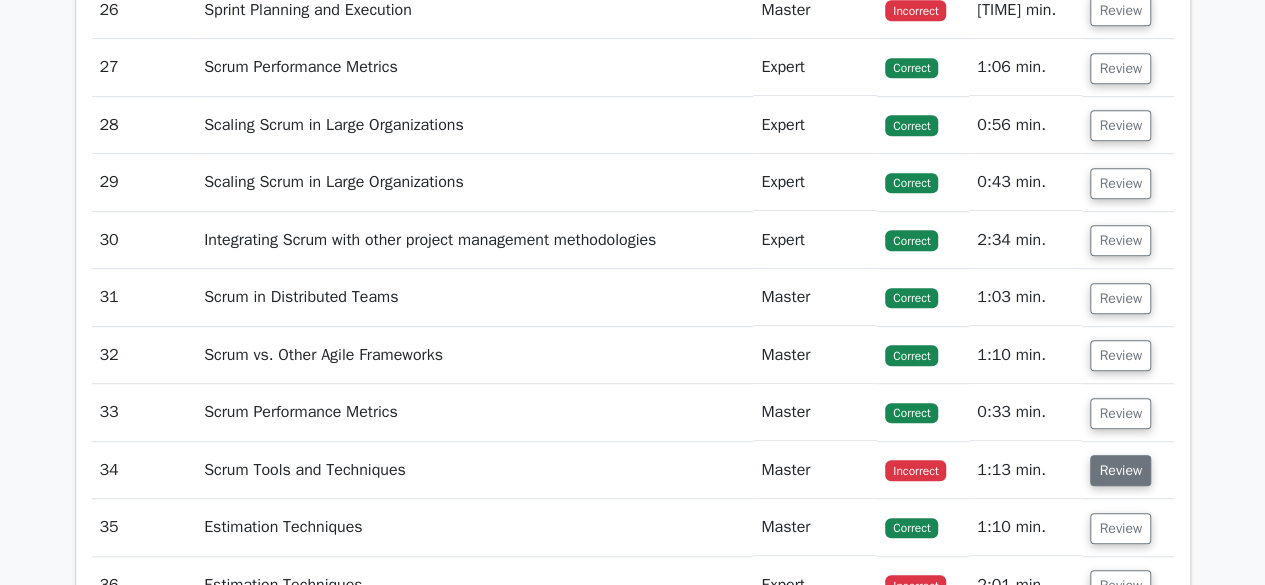 click on "Review" at bounding box center [1120, 470] 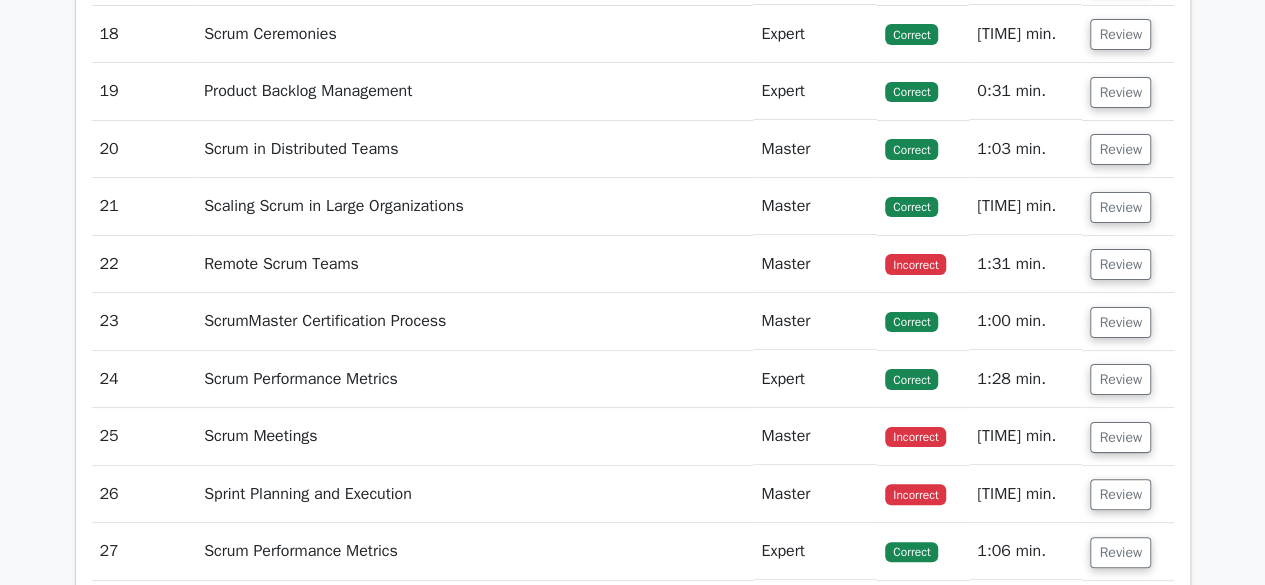 scroll, scrollTop: 3800, scrollLeft: 0, axis: vertical 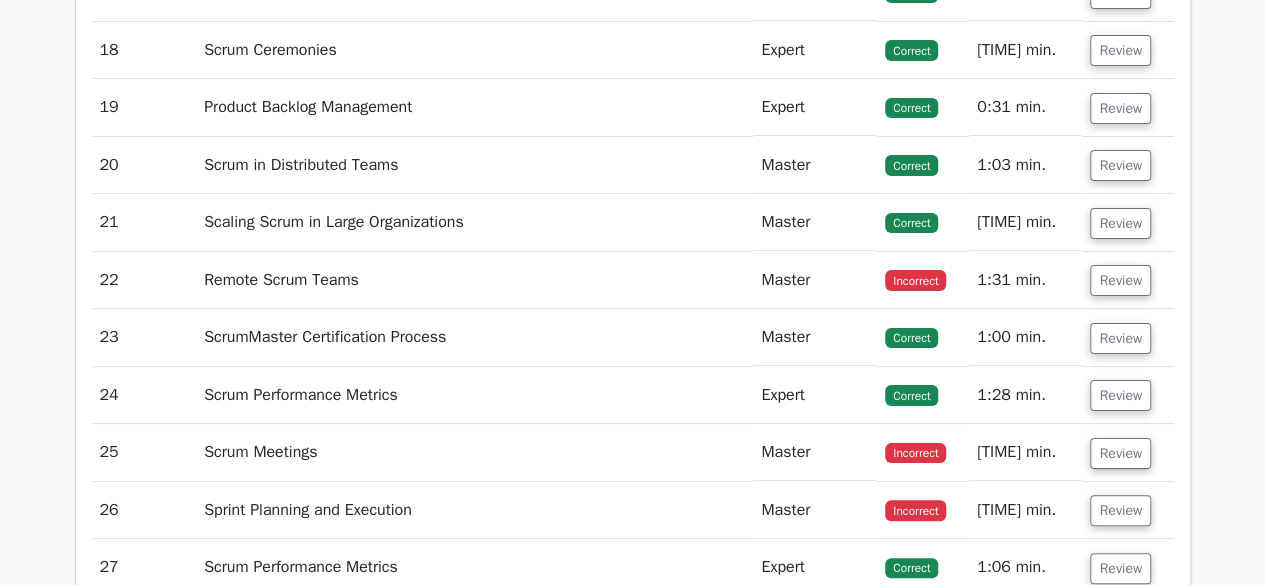 click on "Review" at bounding box center [1127, 510] 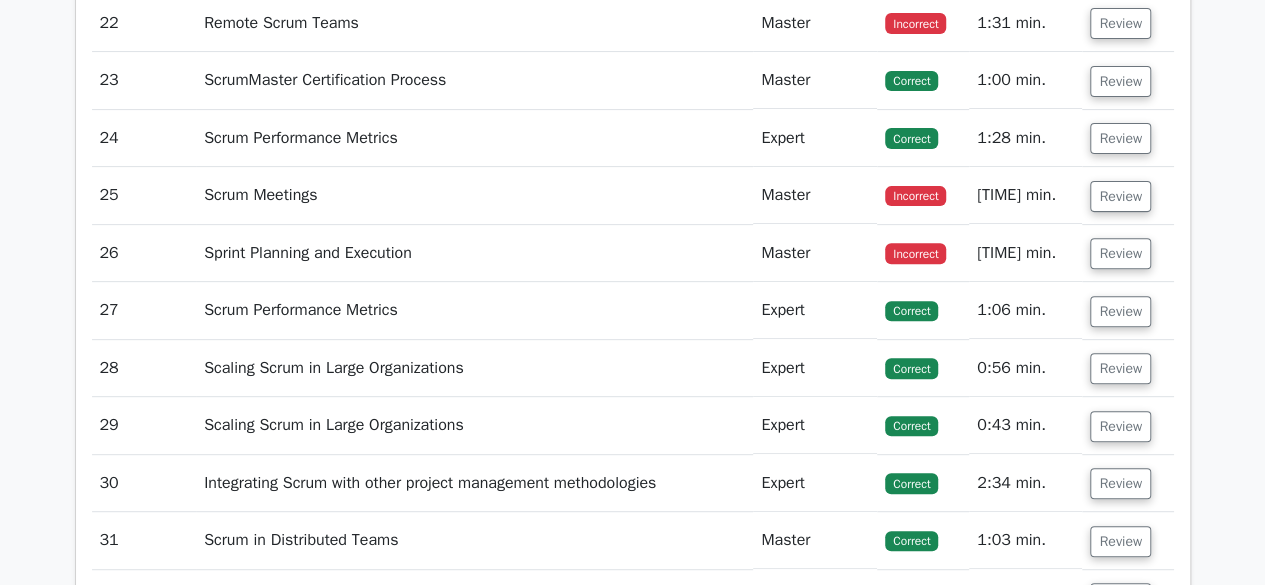 scroll, scrollTop: 3900, scrollLeft: 0, axis: vertical 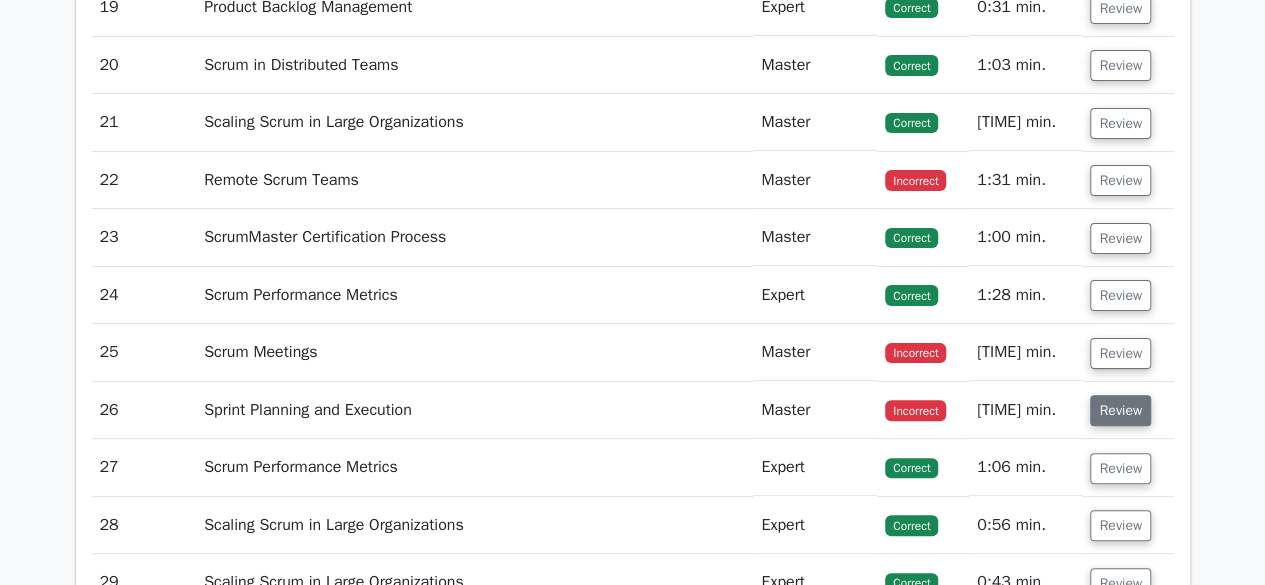 click on "Review" at bounding box center [1120, 410] 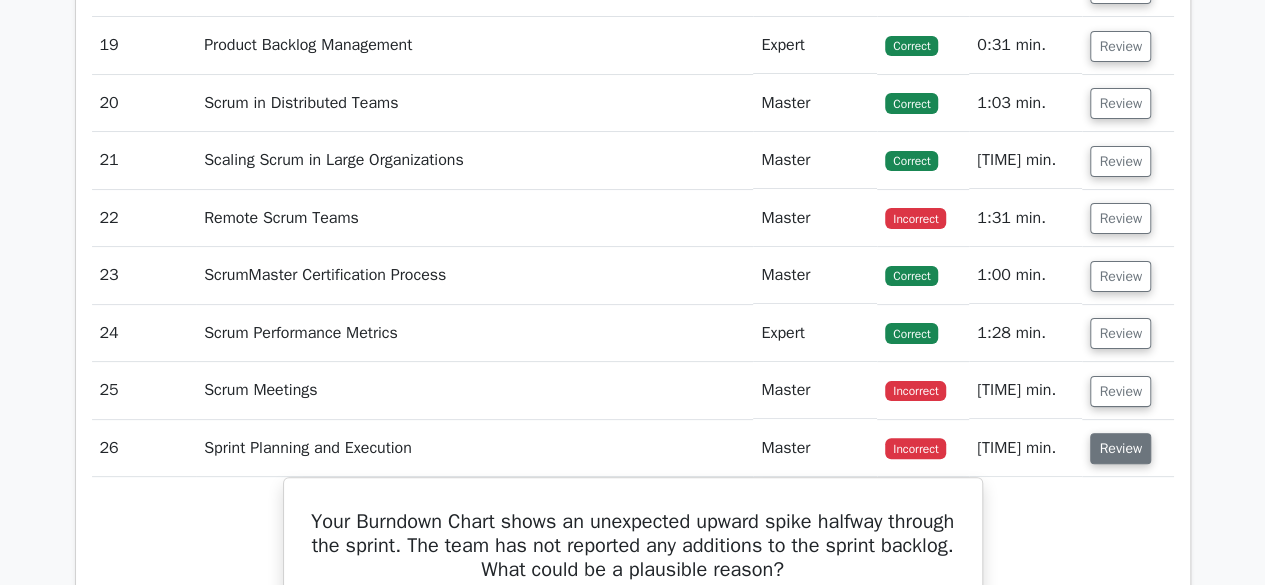 scroll, scrollTop: 3800, scrollLeft: 0, axis: vertical 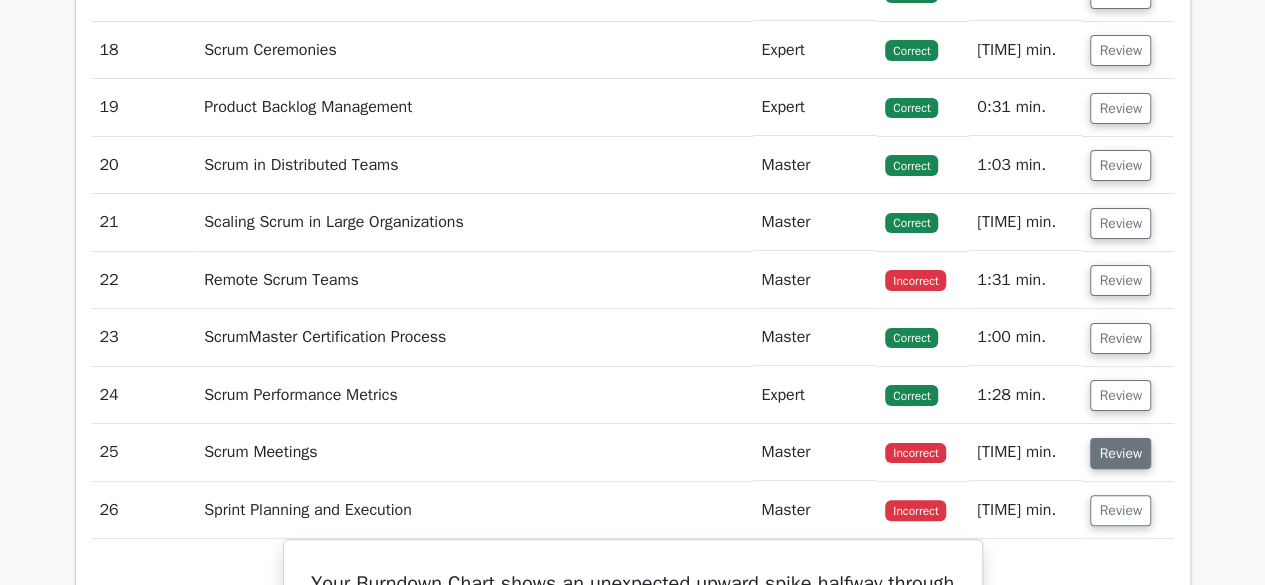 click on "Review" at bounding box center (1120, 453) 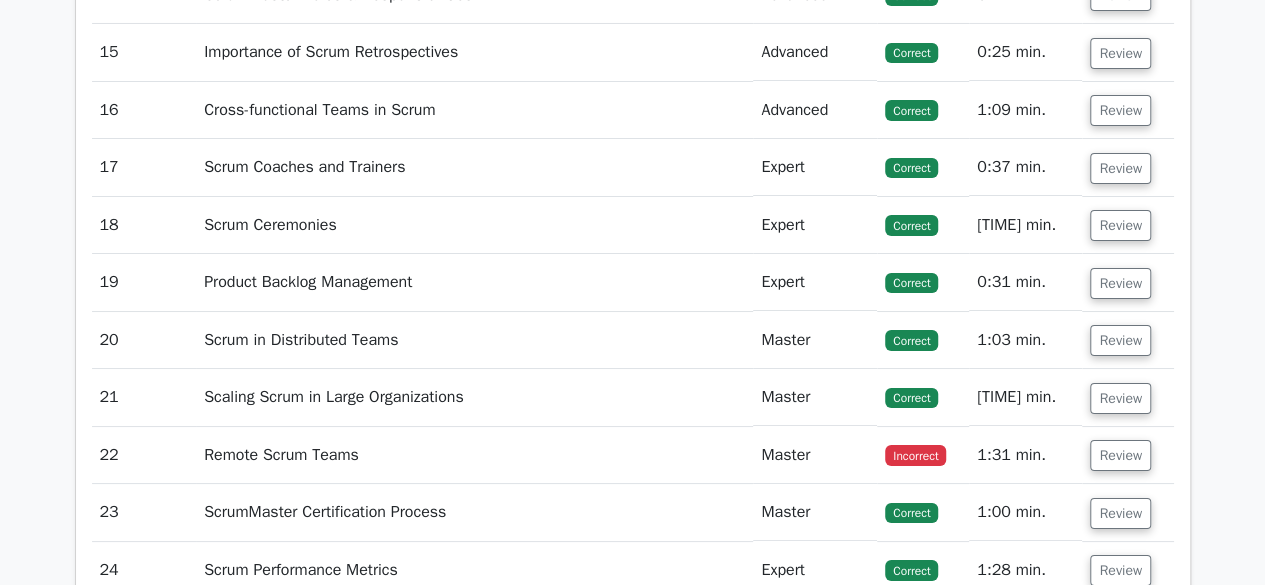 scroll, scrollTop: 3600, scrollLeft: 0, axis: vertical 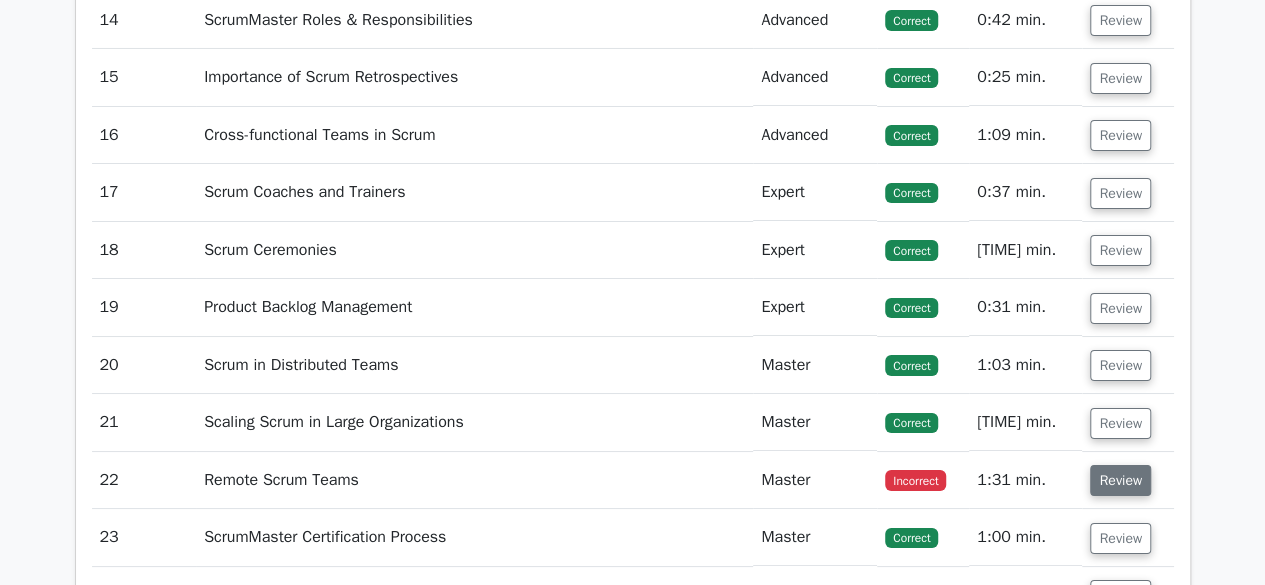 click on "Review" at bounding box center (1120, 480) 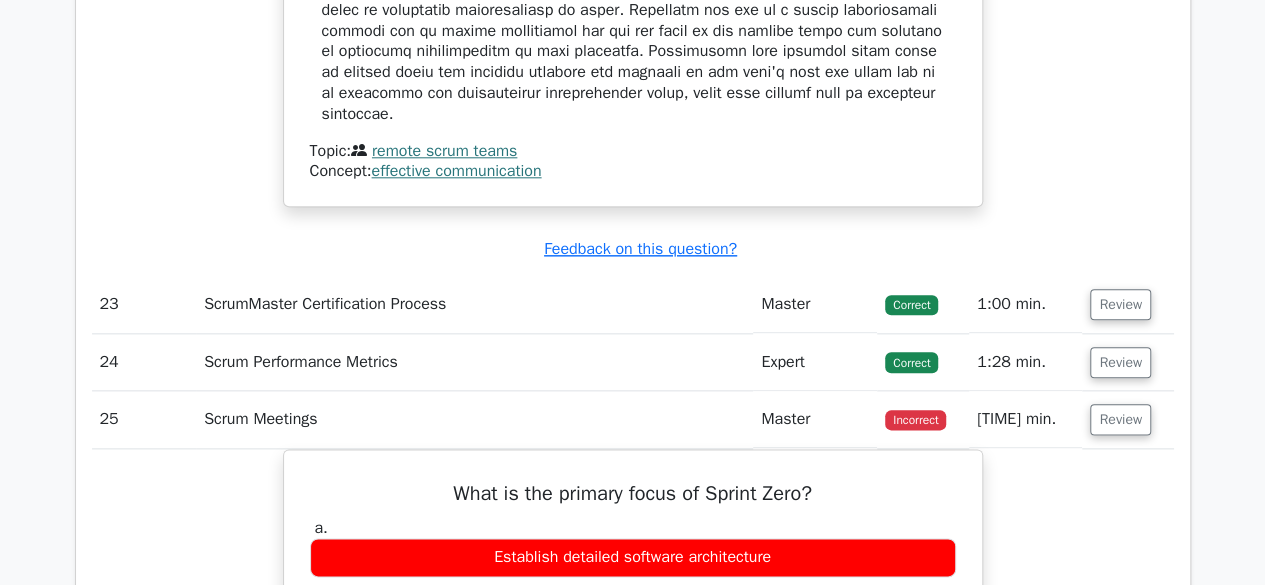scroll, scrollTop: 5600, scrollLeft: 0, axis: vertical 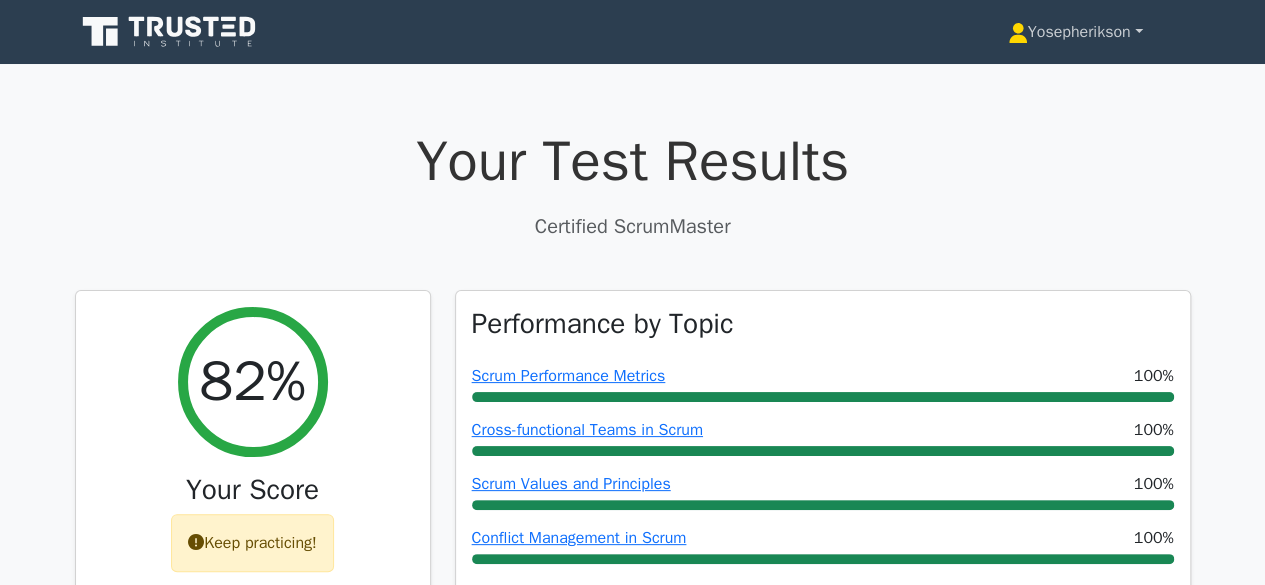 click on "Yosepherikson" at bounding box center (1075, 32) 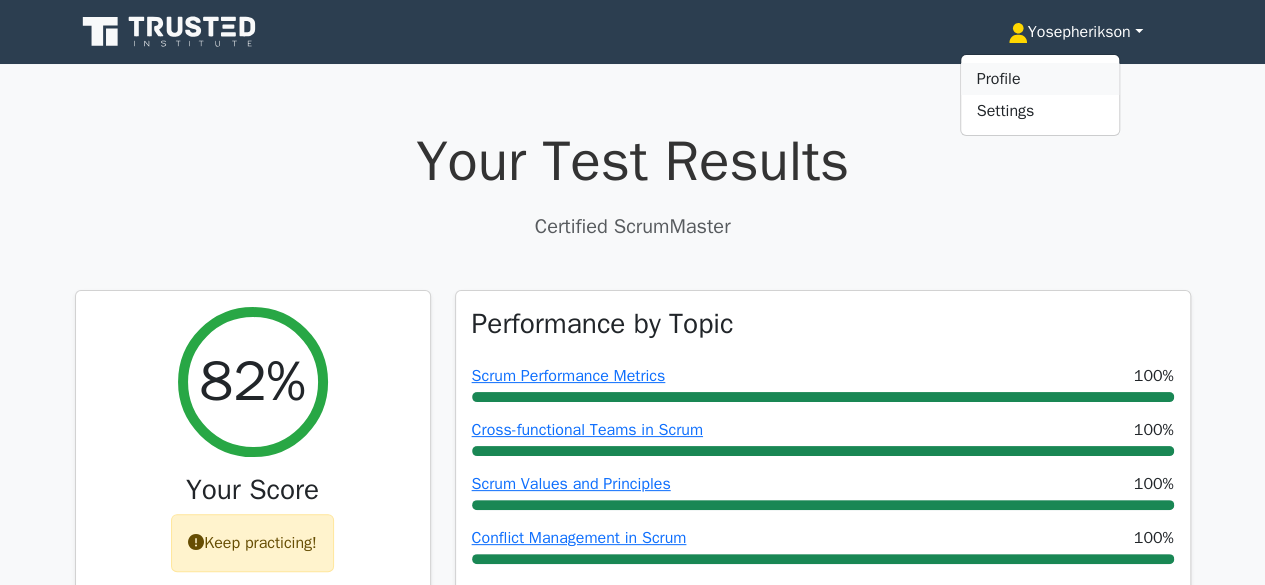 click on "Profile" at bounding box center (1040, 79) 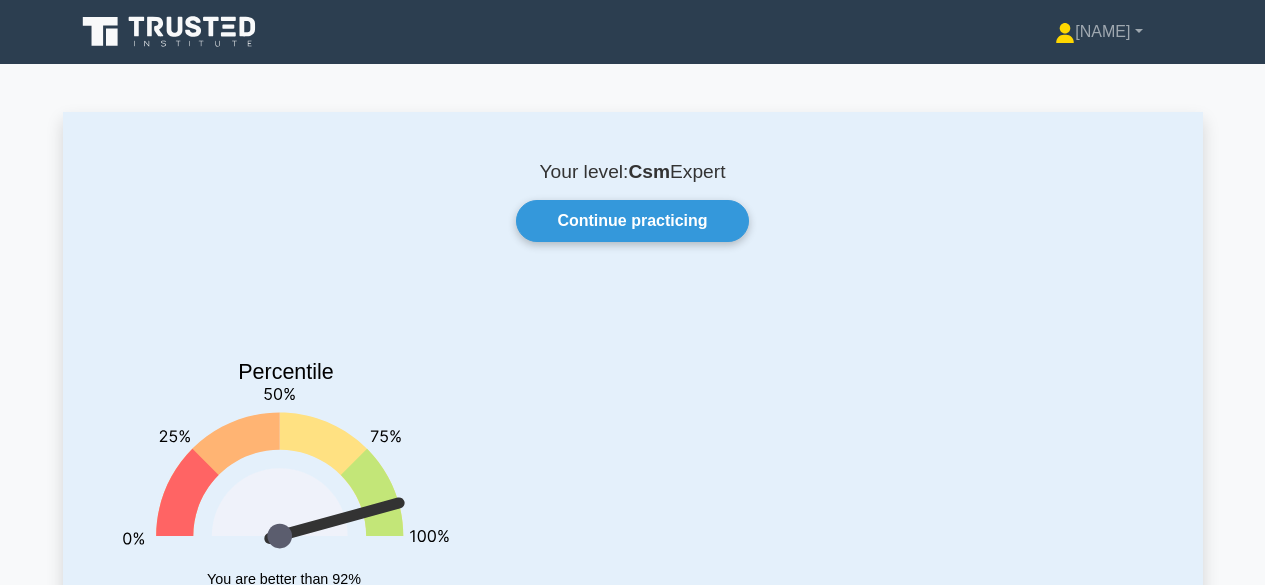 scroll, scrollTop: 0, scrollLeft: 0, axis: both 